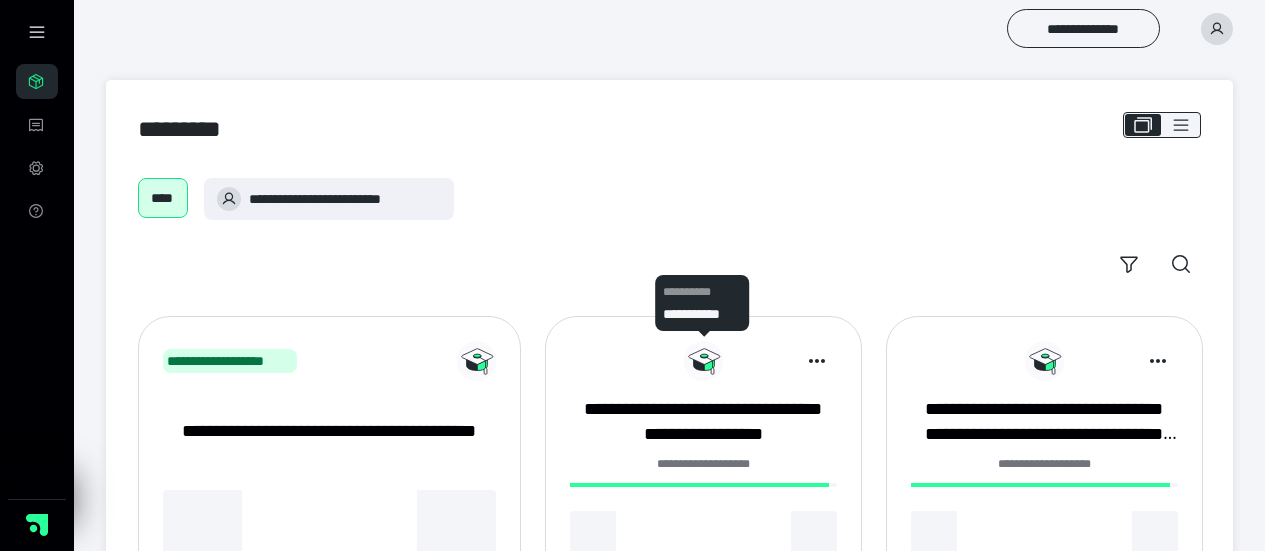 scroll, scrollTop: 0, scrollLeft: 0, axis: both 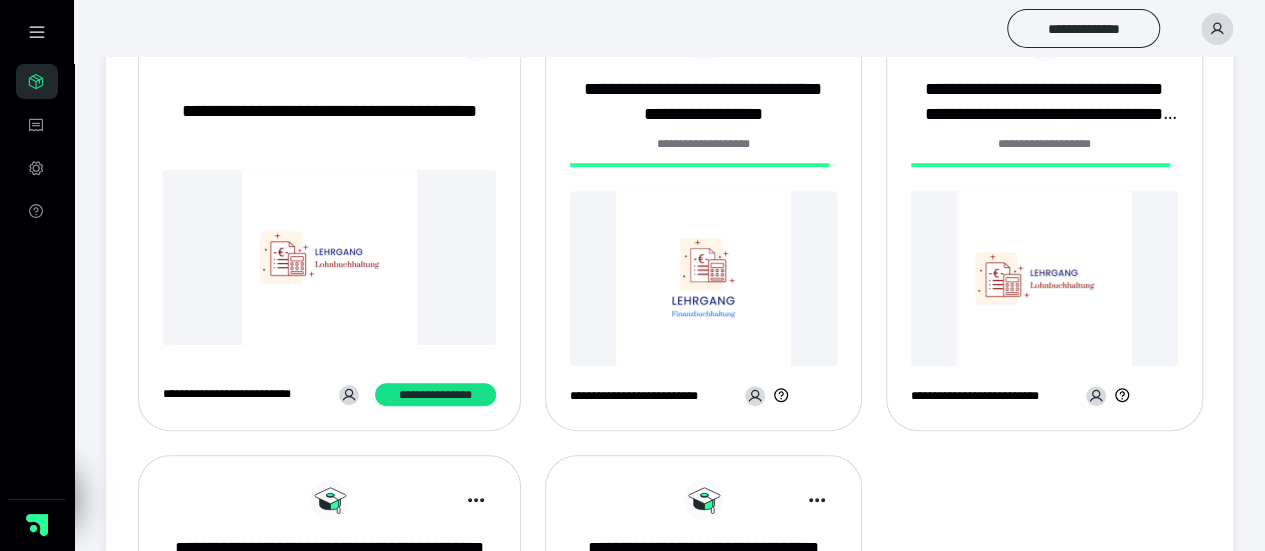 click at bounding box center [703, 278] 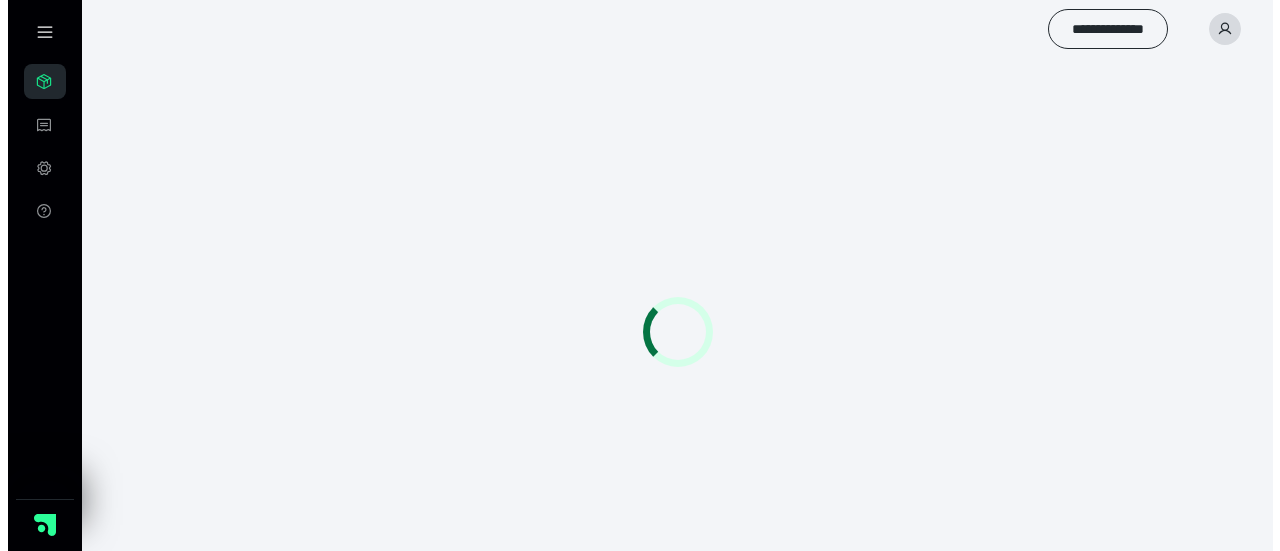 scroll, scrollTop: 0, scrollLeft: 0, axis: both 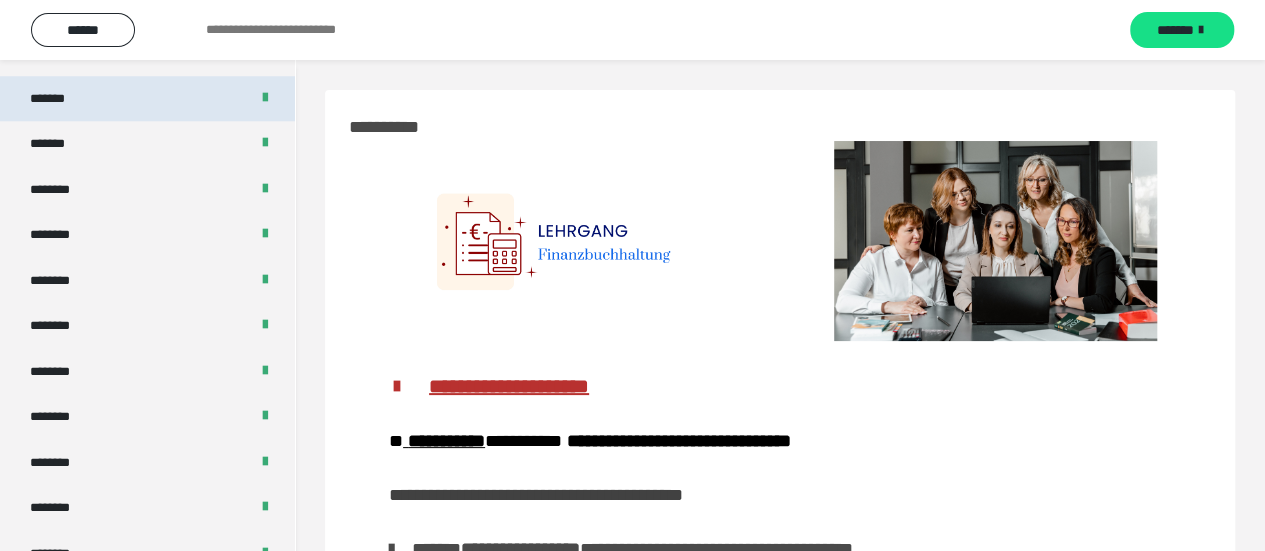 click on "*******" at bounding box center [147, 99] 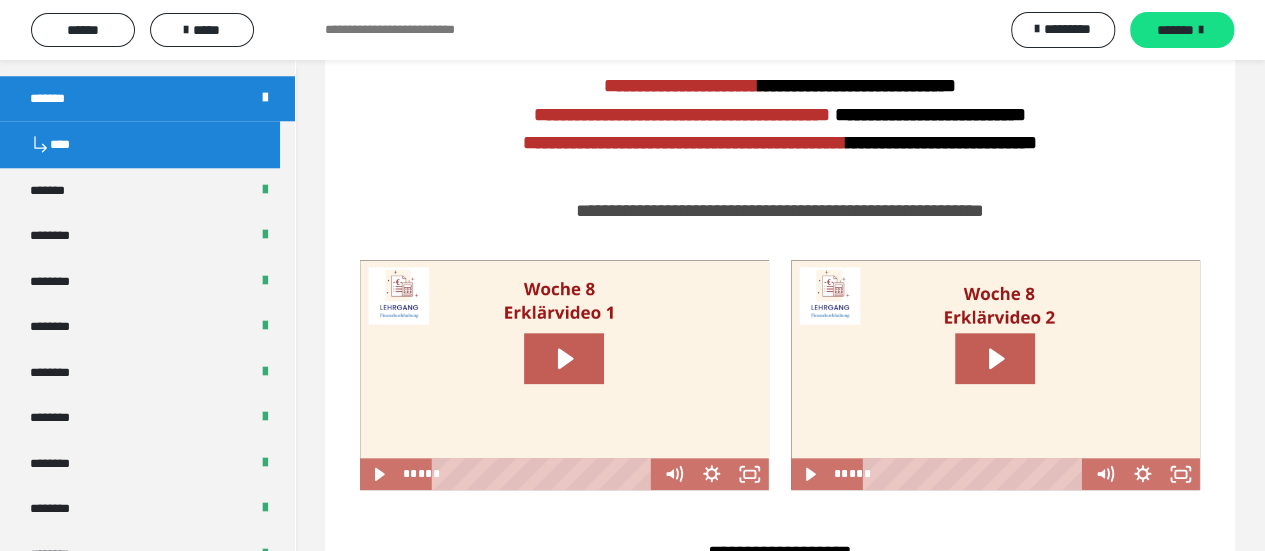 scroll, scrollTop: 869, scrollLeft: 0, axis: vertical 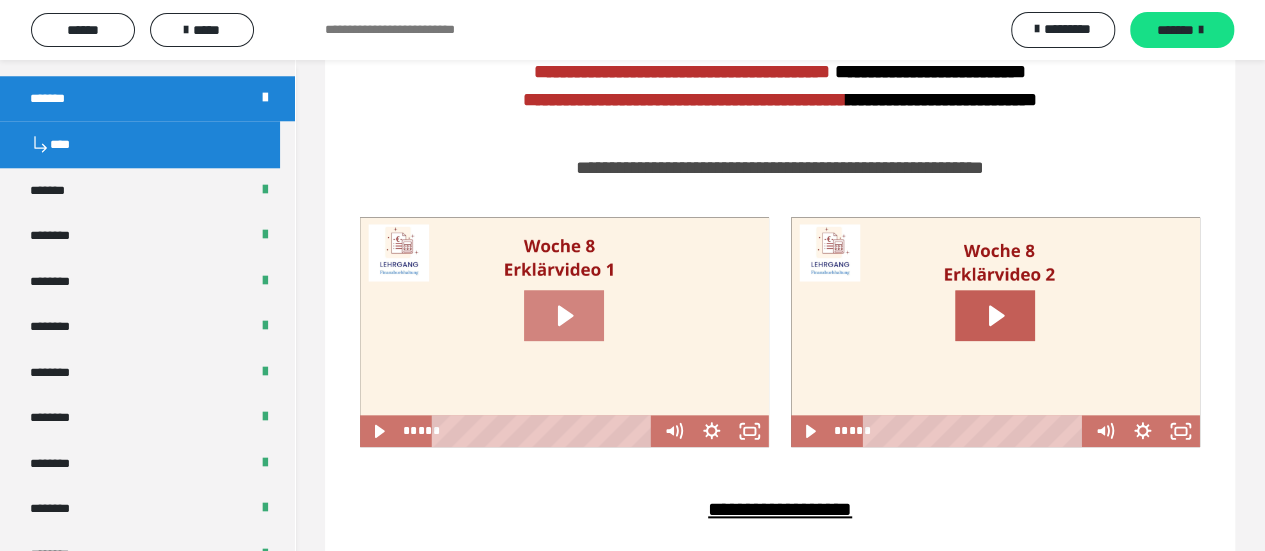 click 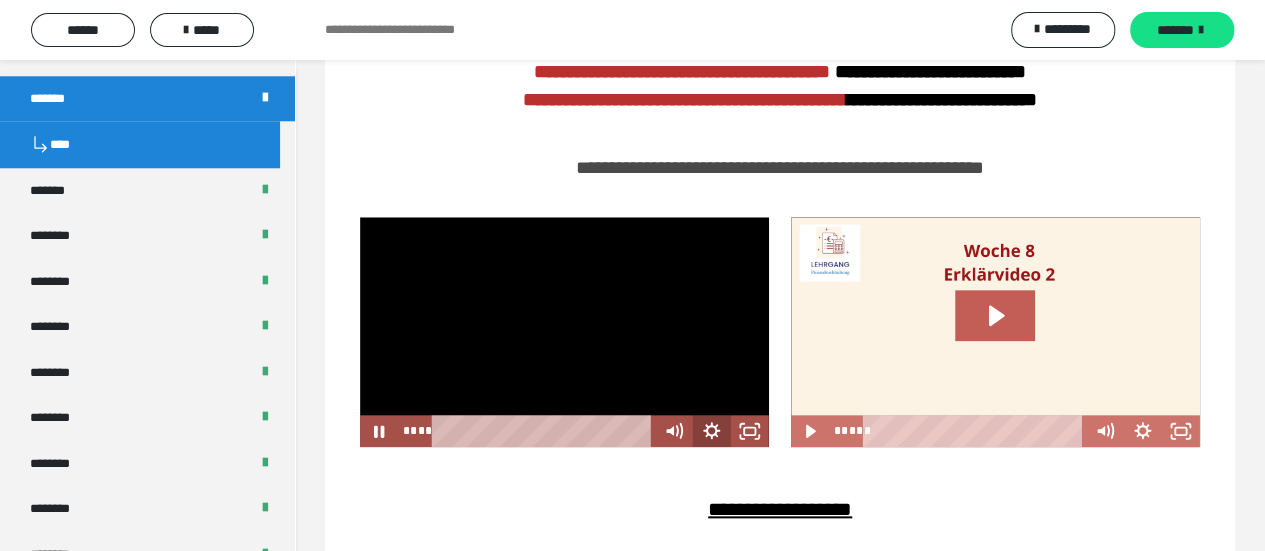 click 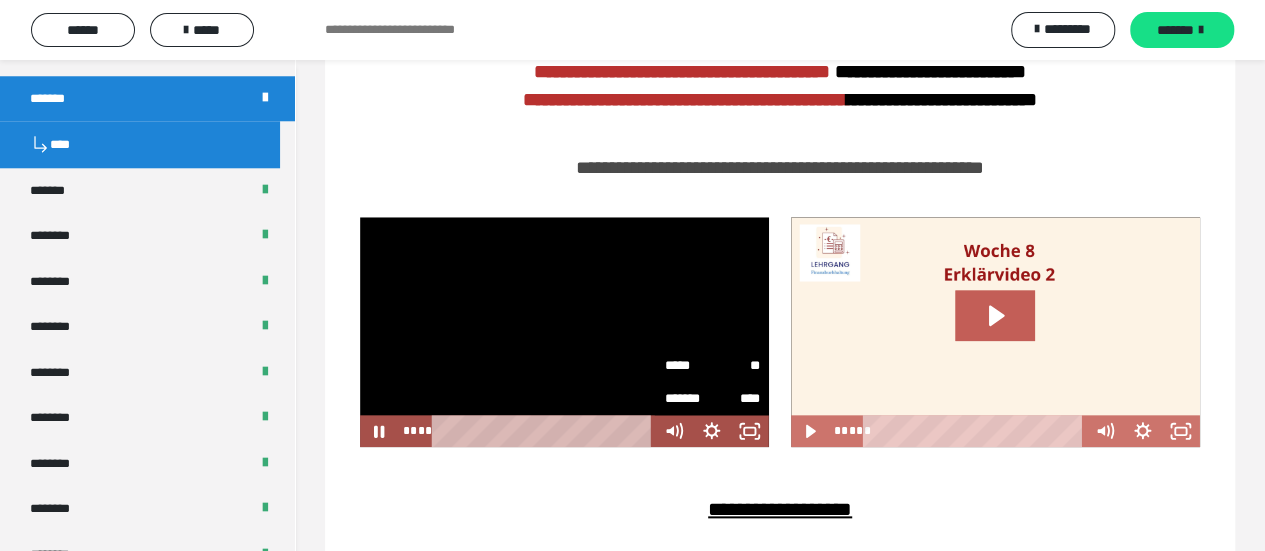 click on "**" at bounding box center [736, 366] 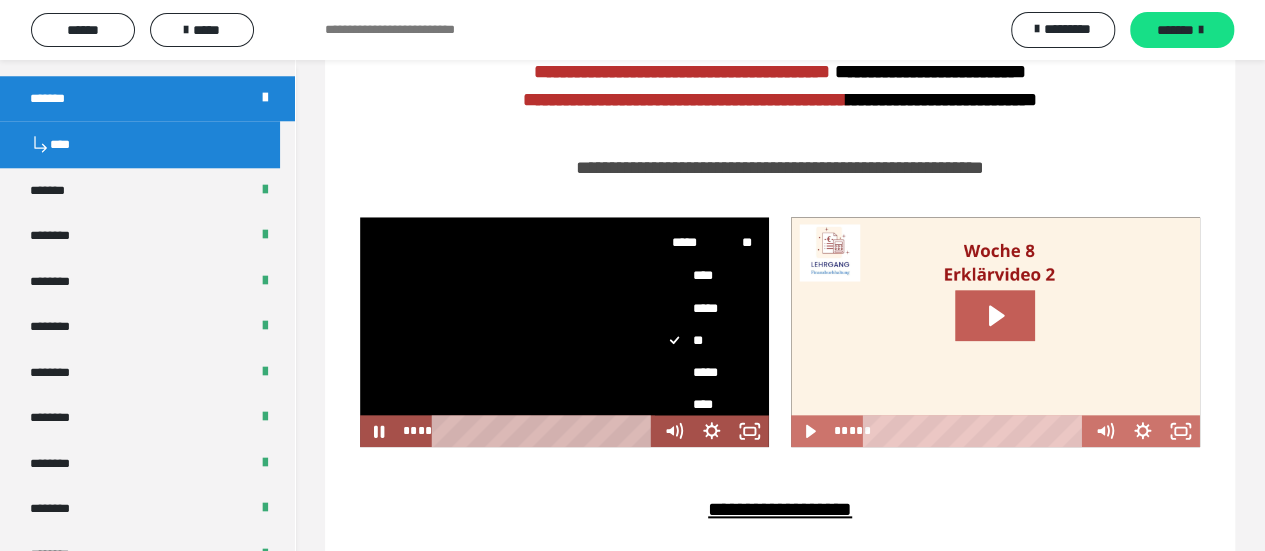 click on "****" at bounding box center [704, 404] 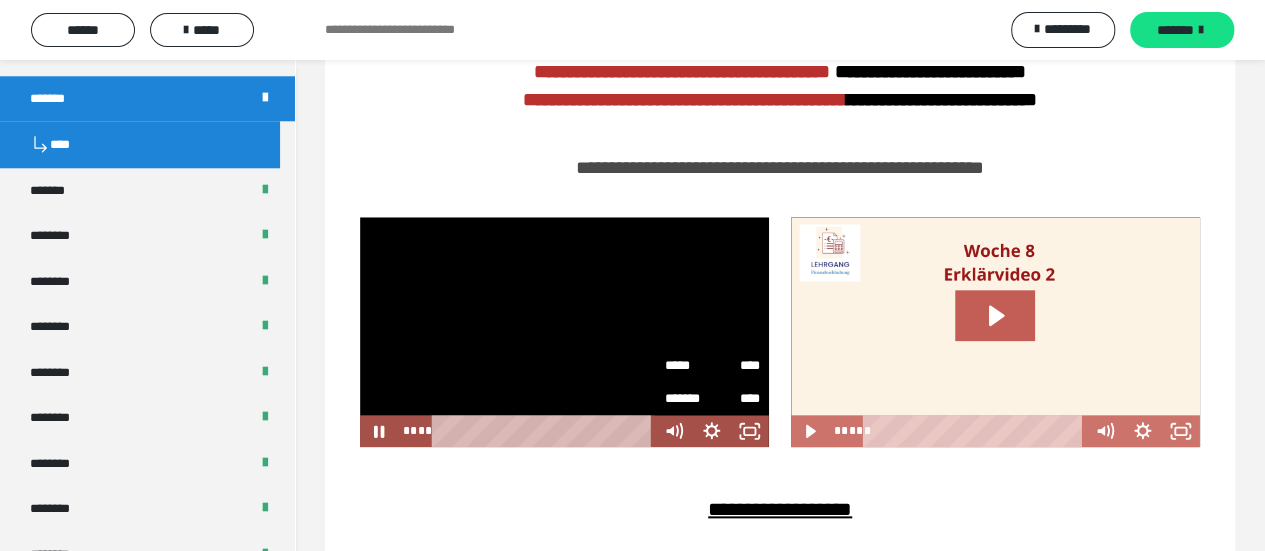 click on "**********" at bounding box center [780, 508] 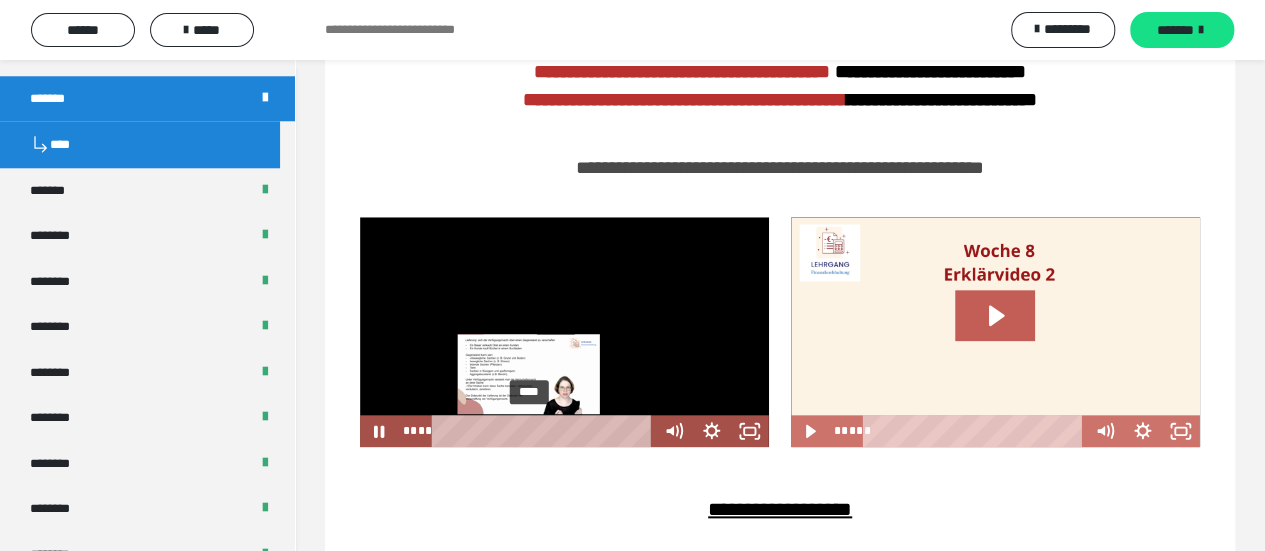 click on "****" at bounding box center (546, 431) 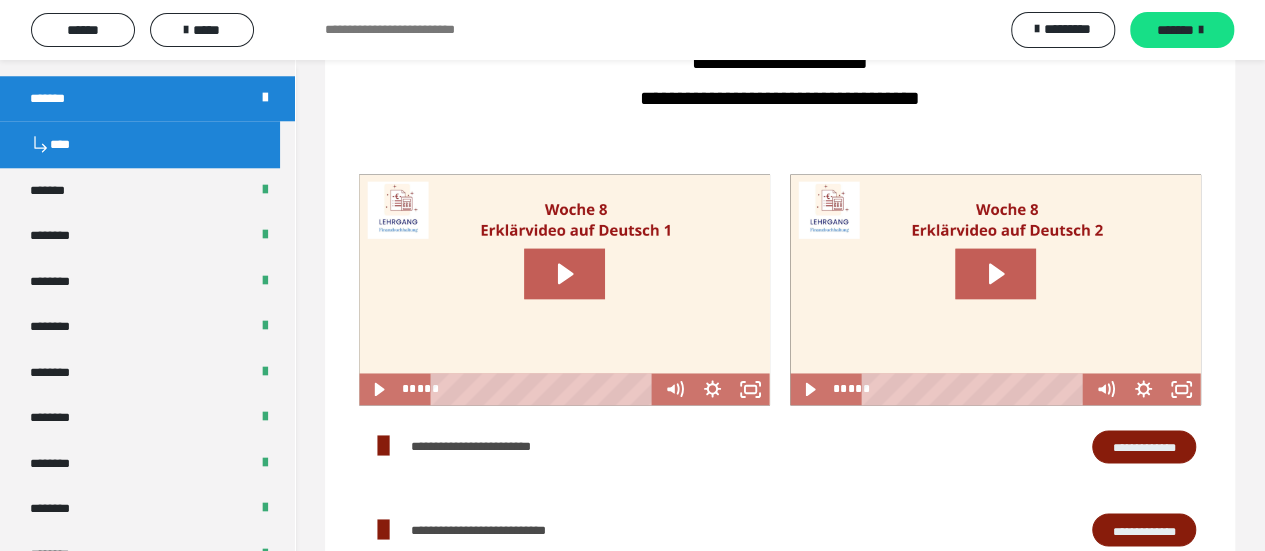 scroll, scrollTop: 1429, scrollLeft: 0, axis: vertical 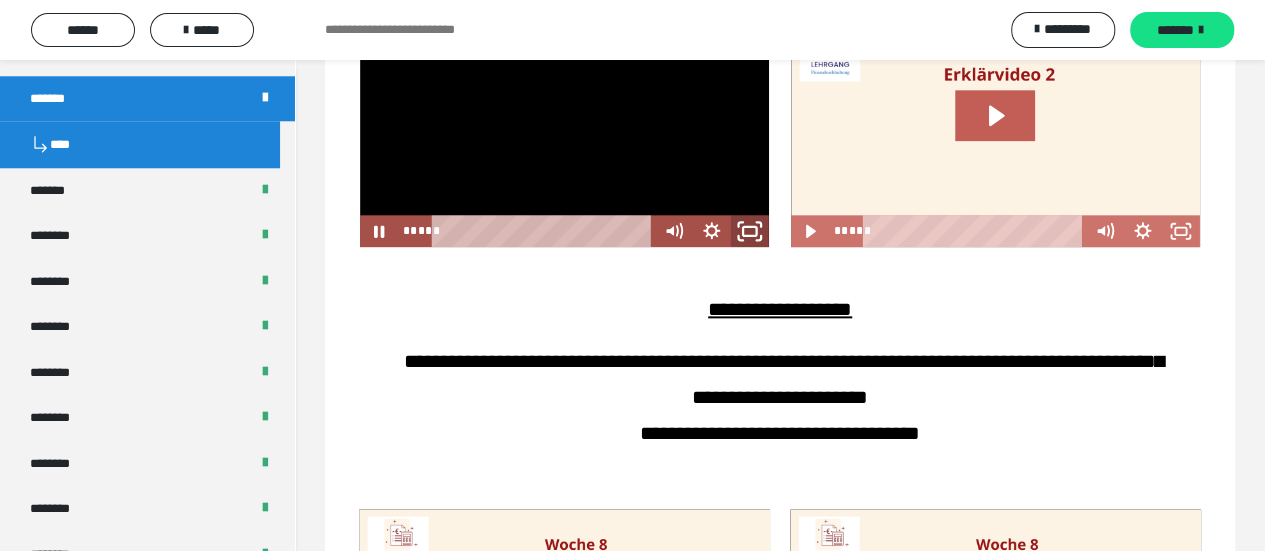 click 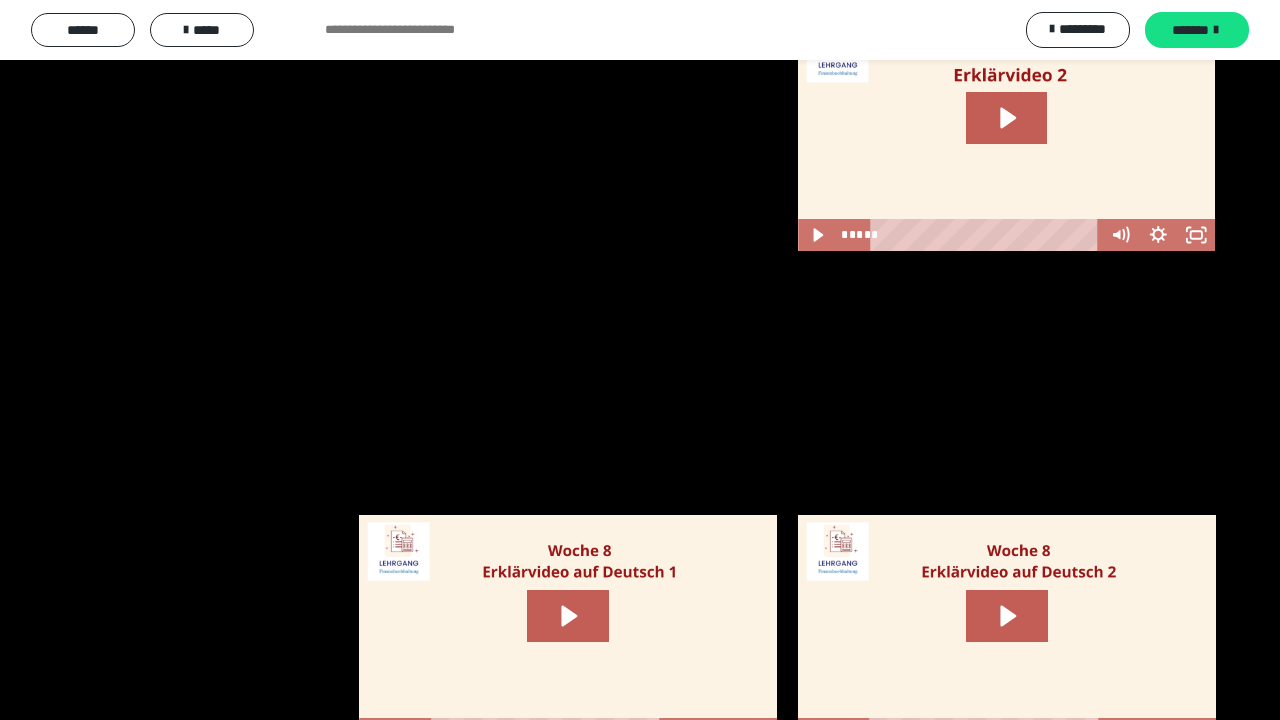 click at bounding box center [640, 360] 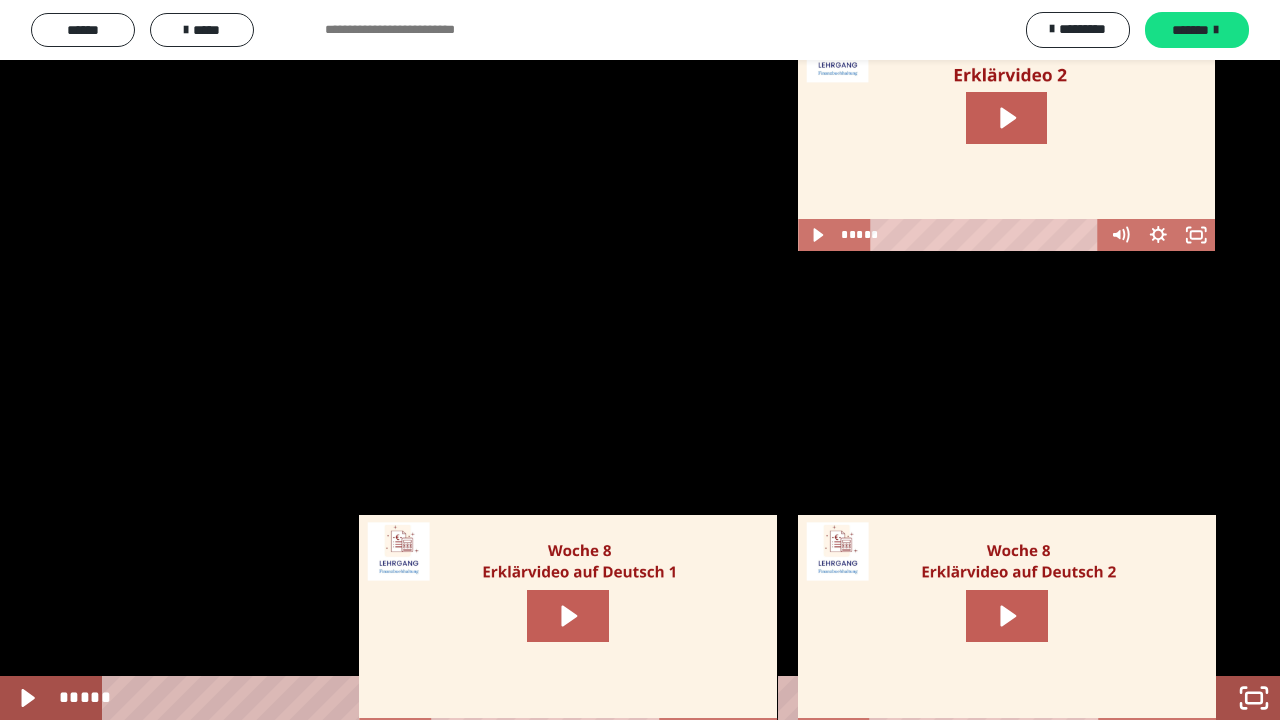 click at bounding box center (640, 360) 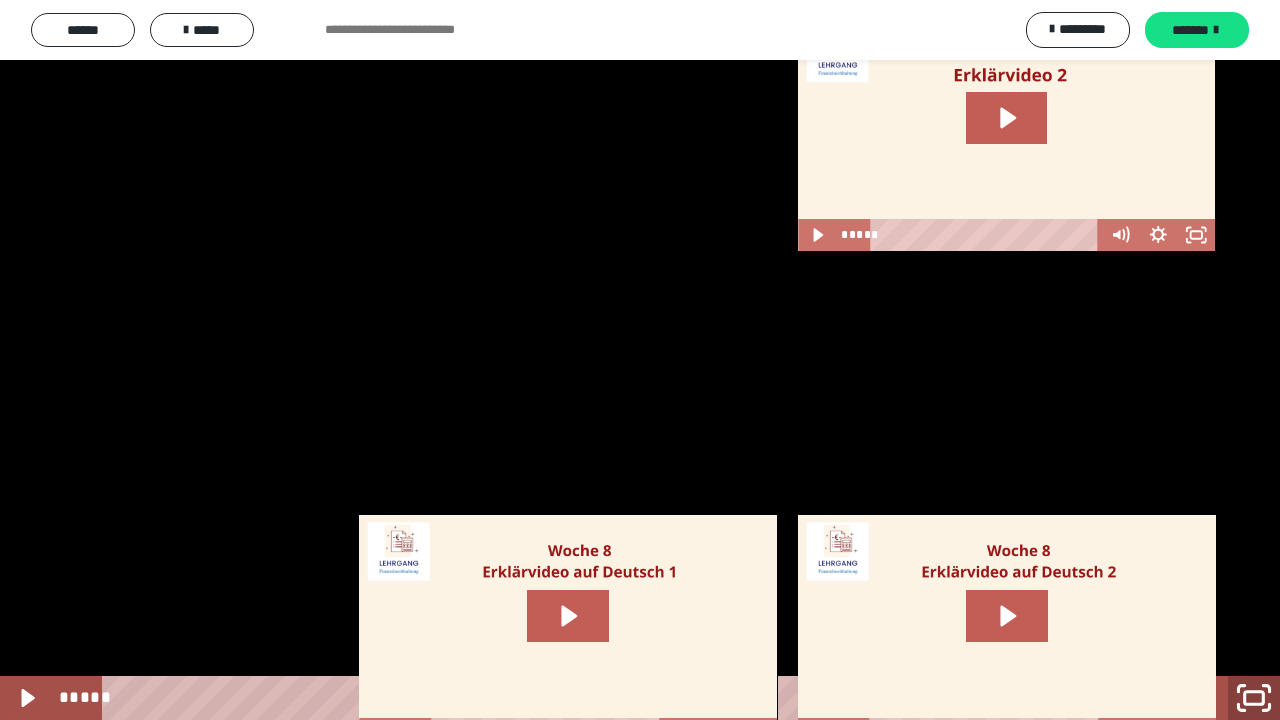 click 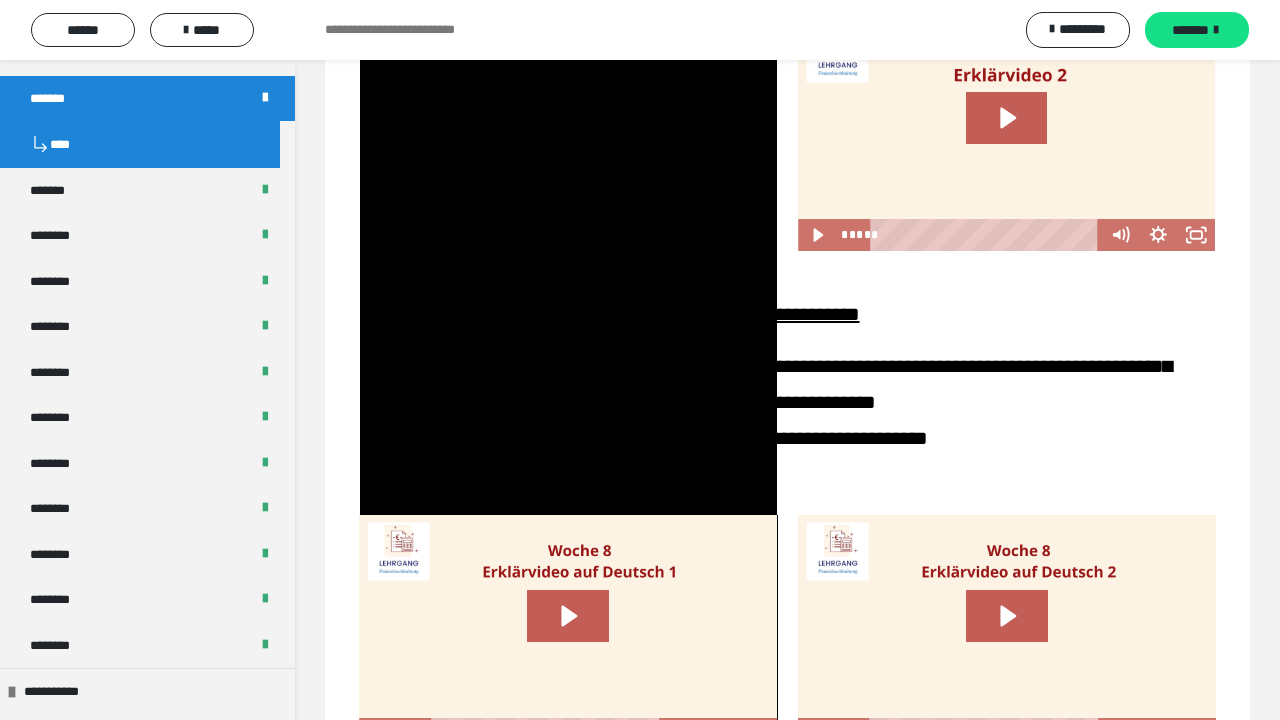 click on "**********" at bounding box center (640, 538) 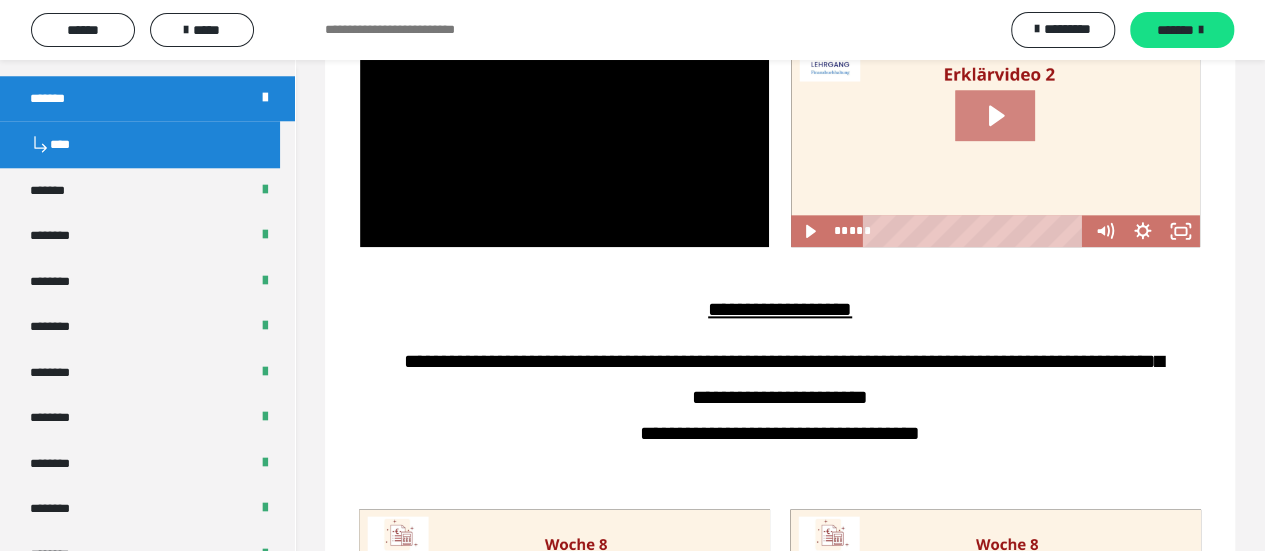 click 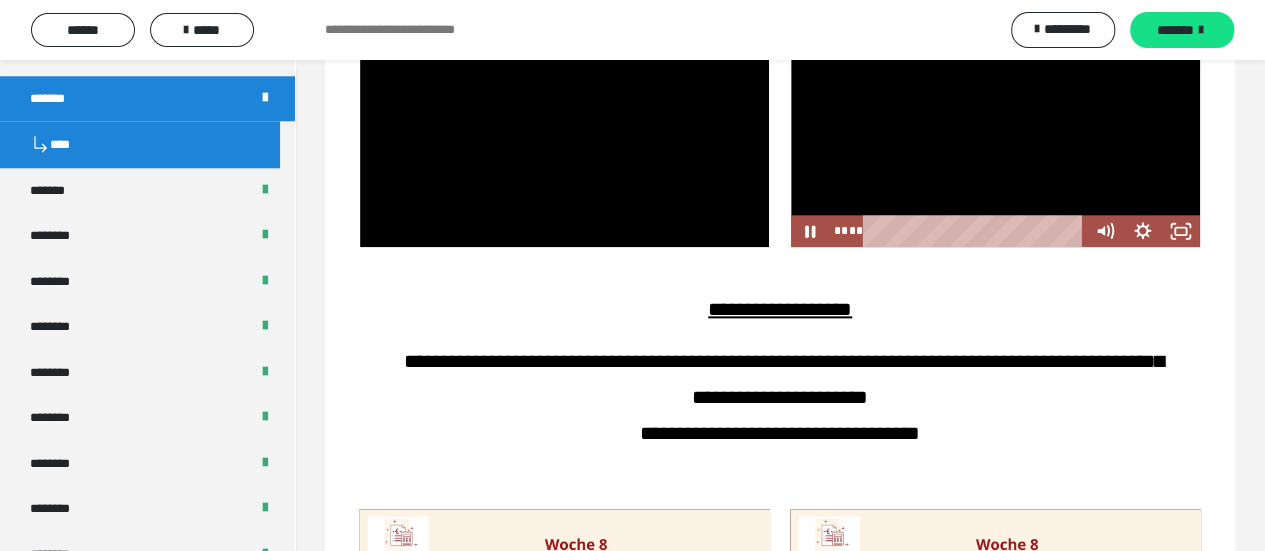 click at bounding box center [995, 132] 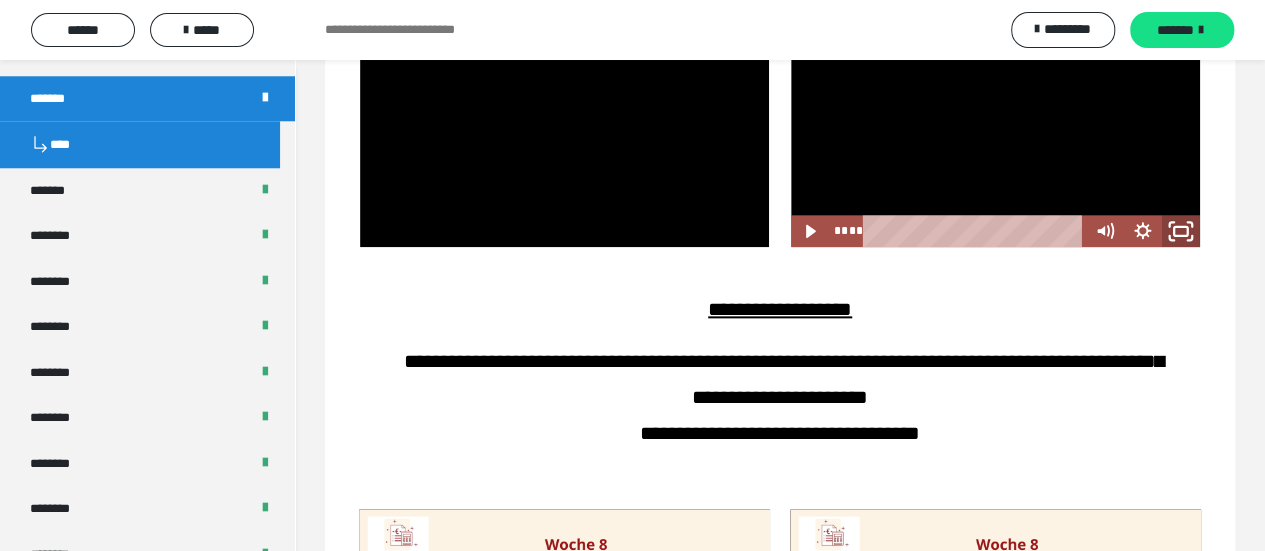 click 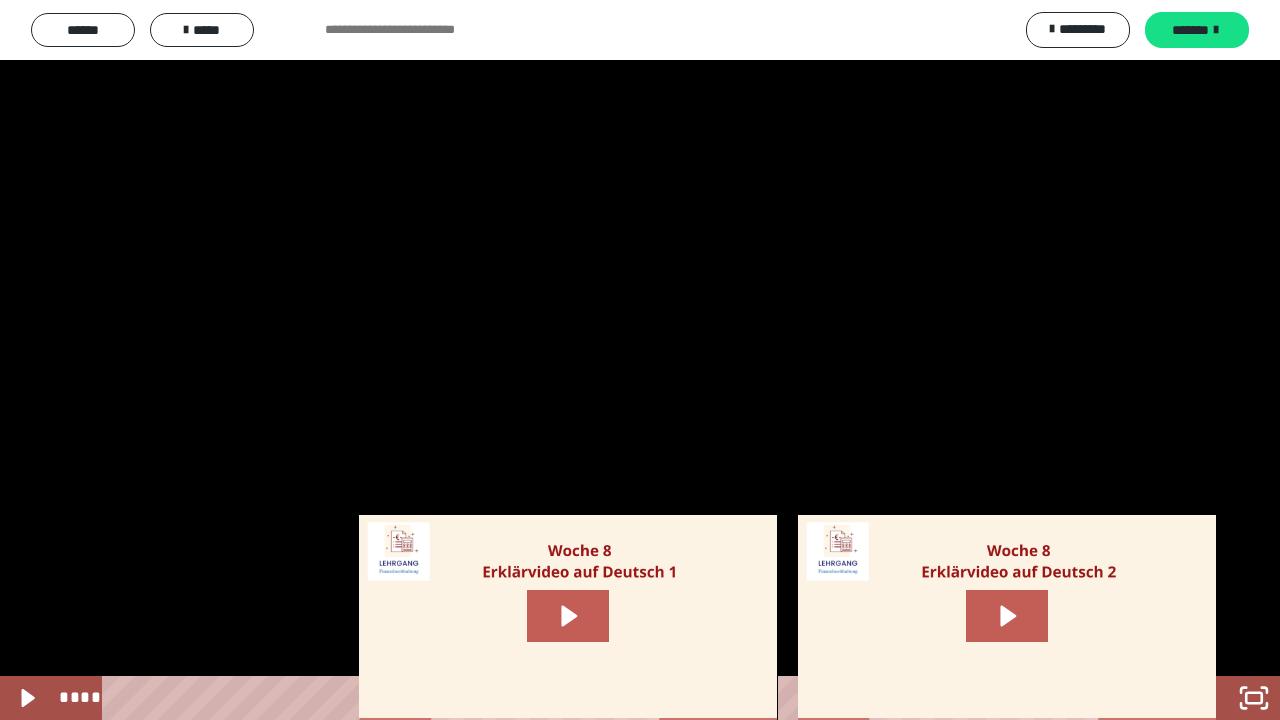 click at bounding box center [640, 360] 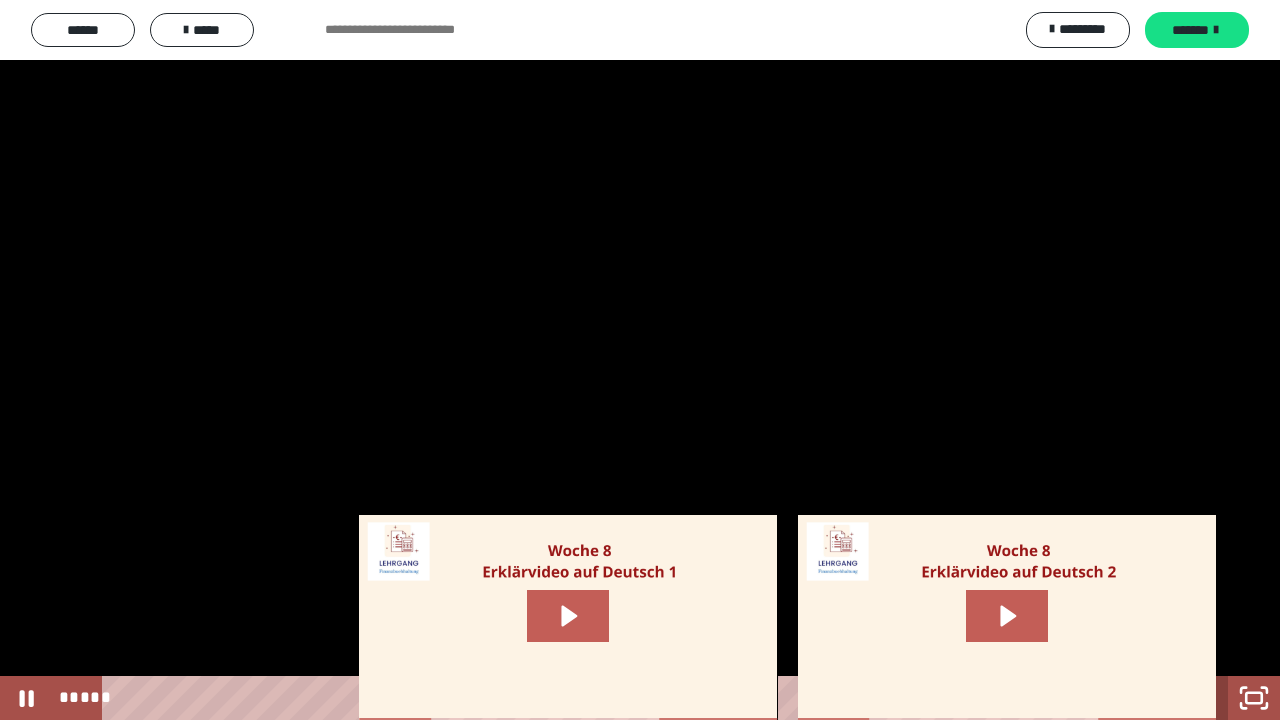 click 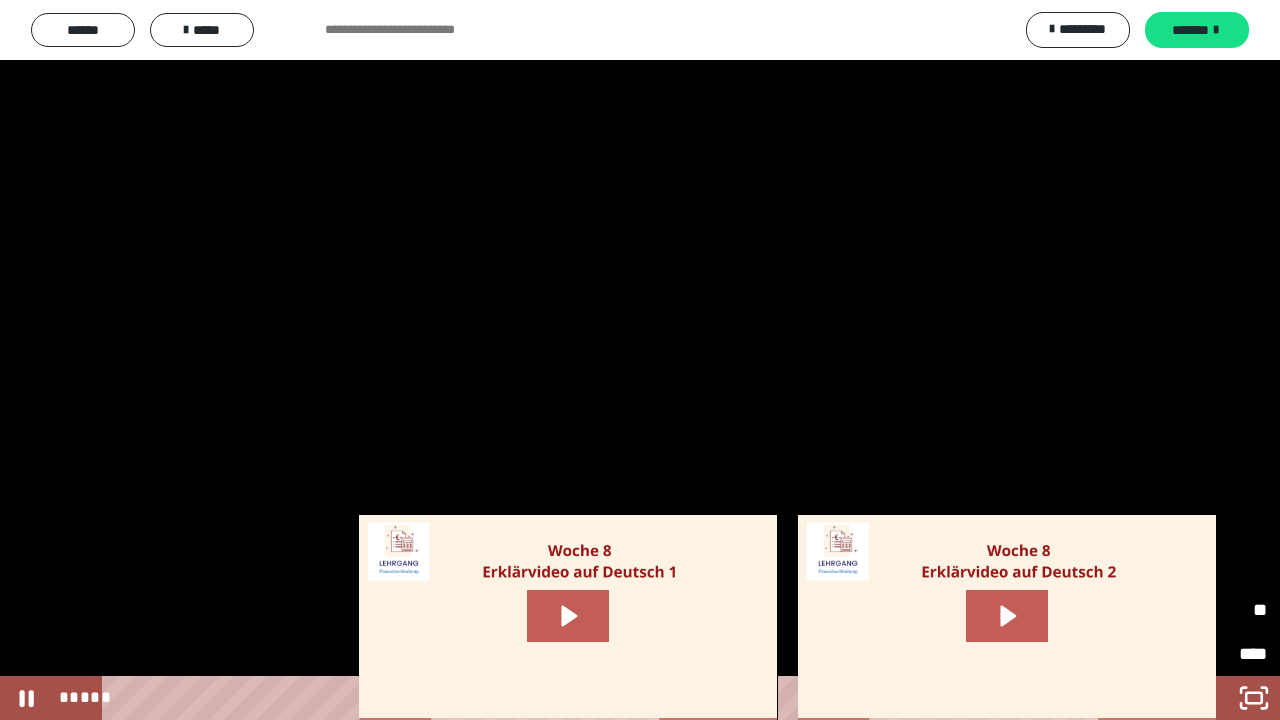click on "**" at bounding box center [1234, 610] 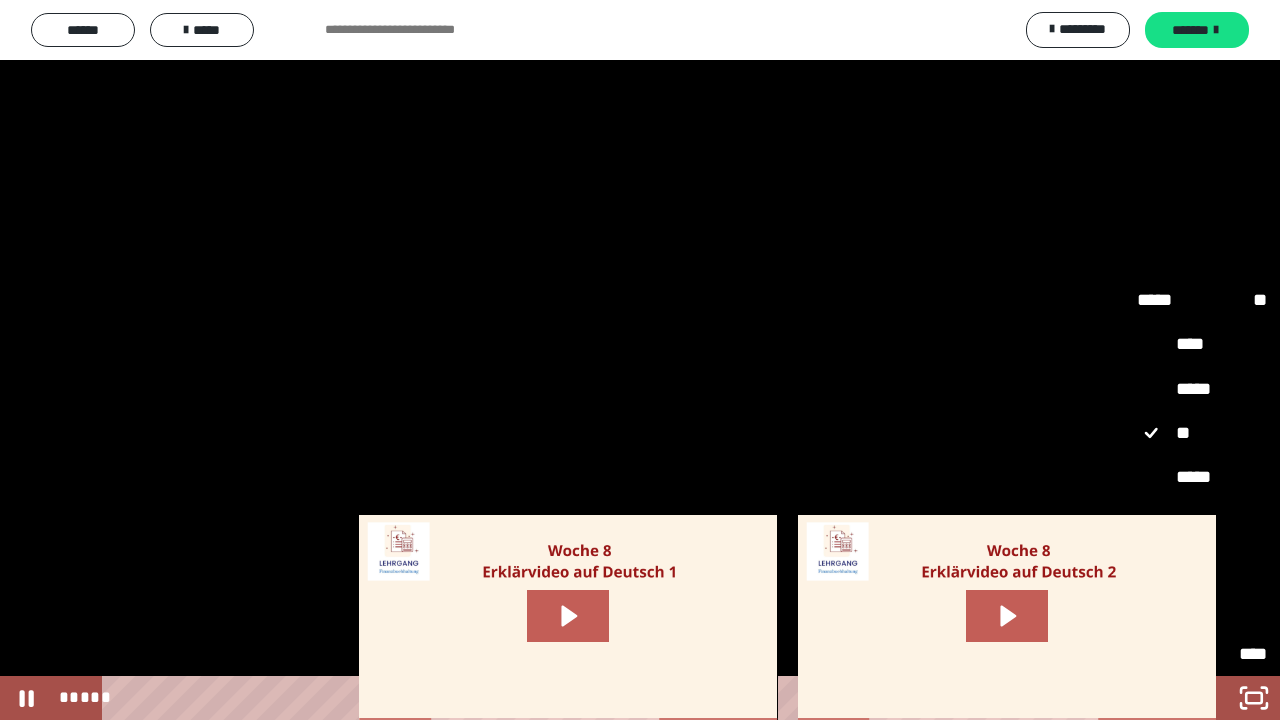click on "*****" at bounding box center (1202, 477) 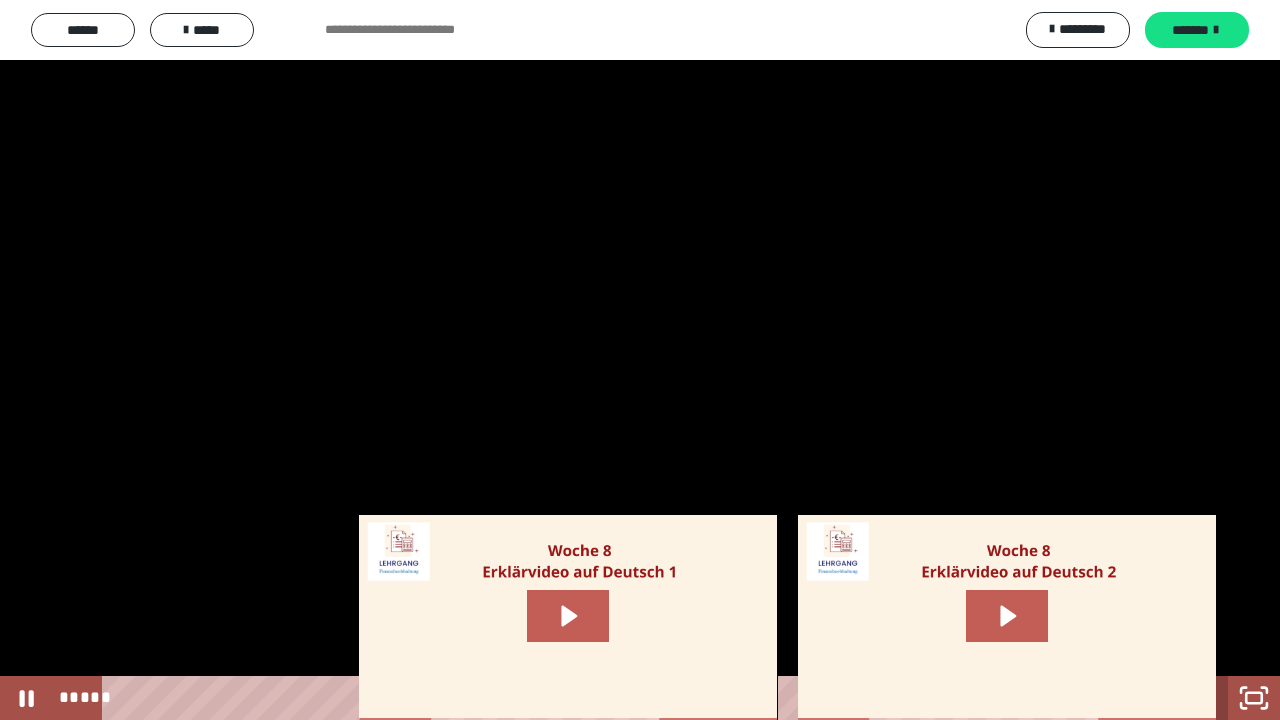 click 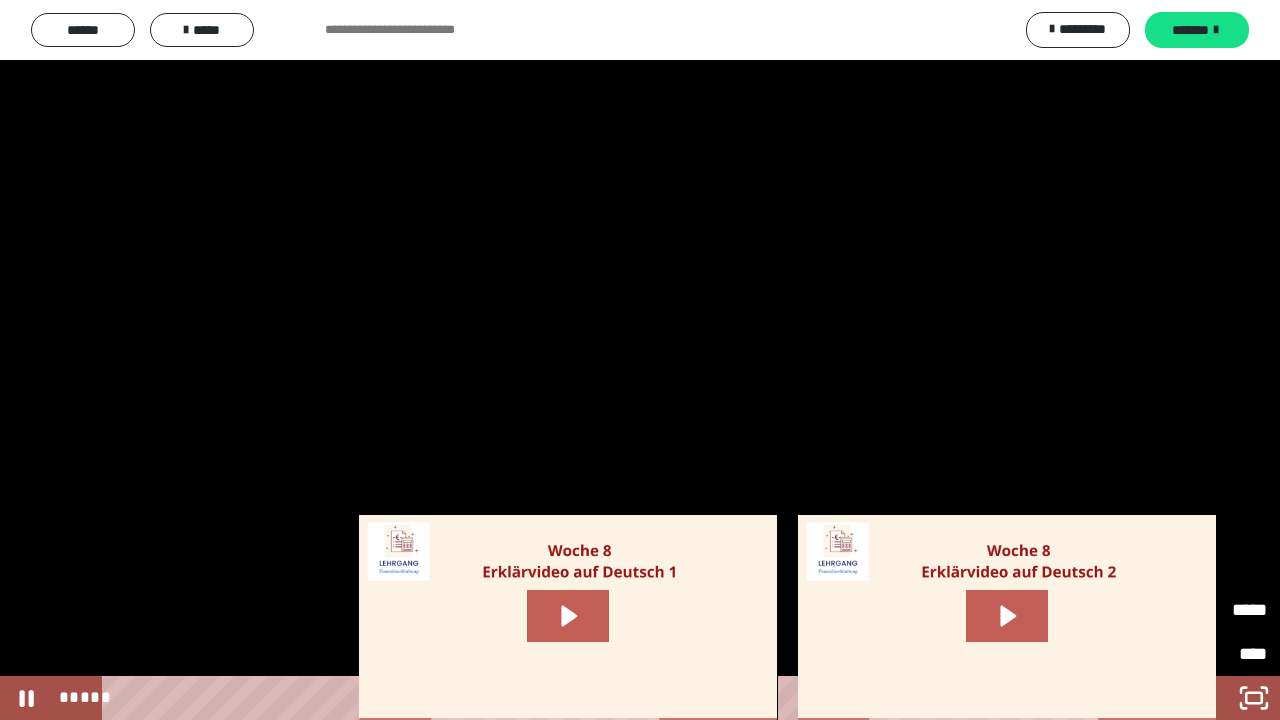 click on "*****" at bounding box center (1234, 601) 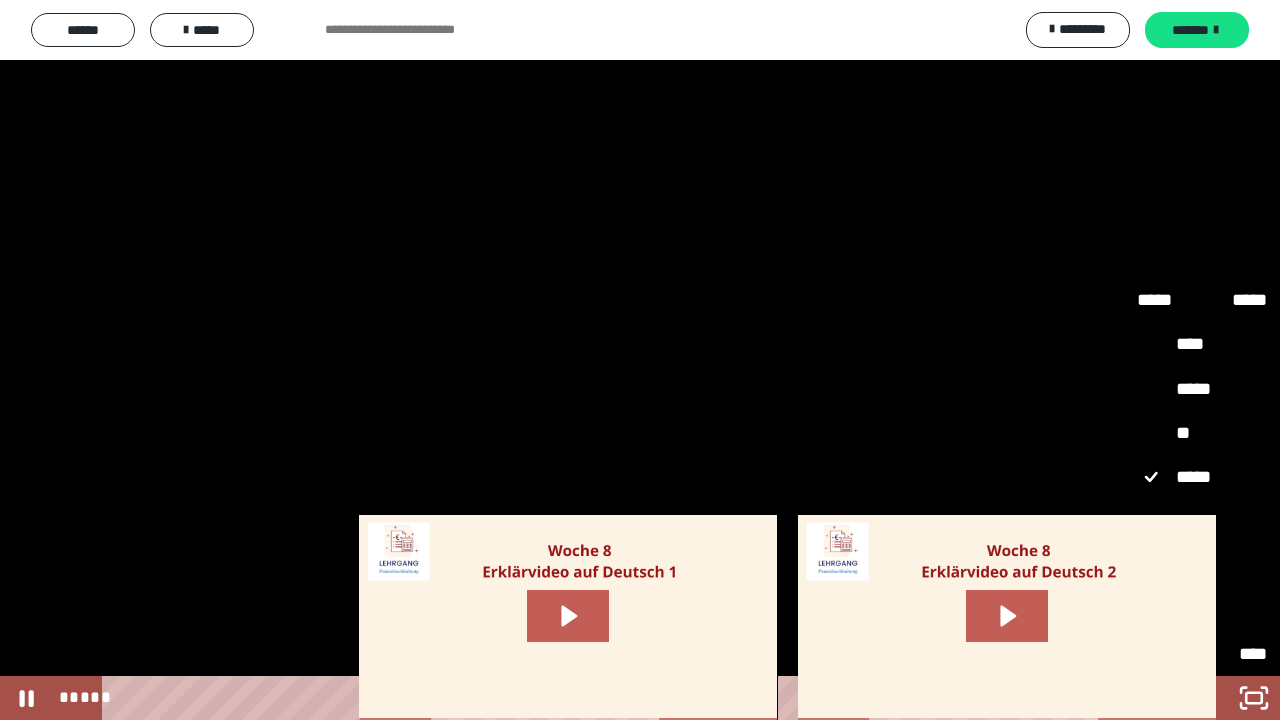 click on "****" at bounding box center (1202, 521) 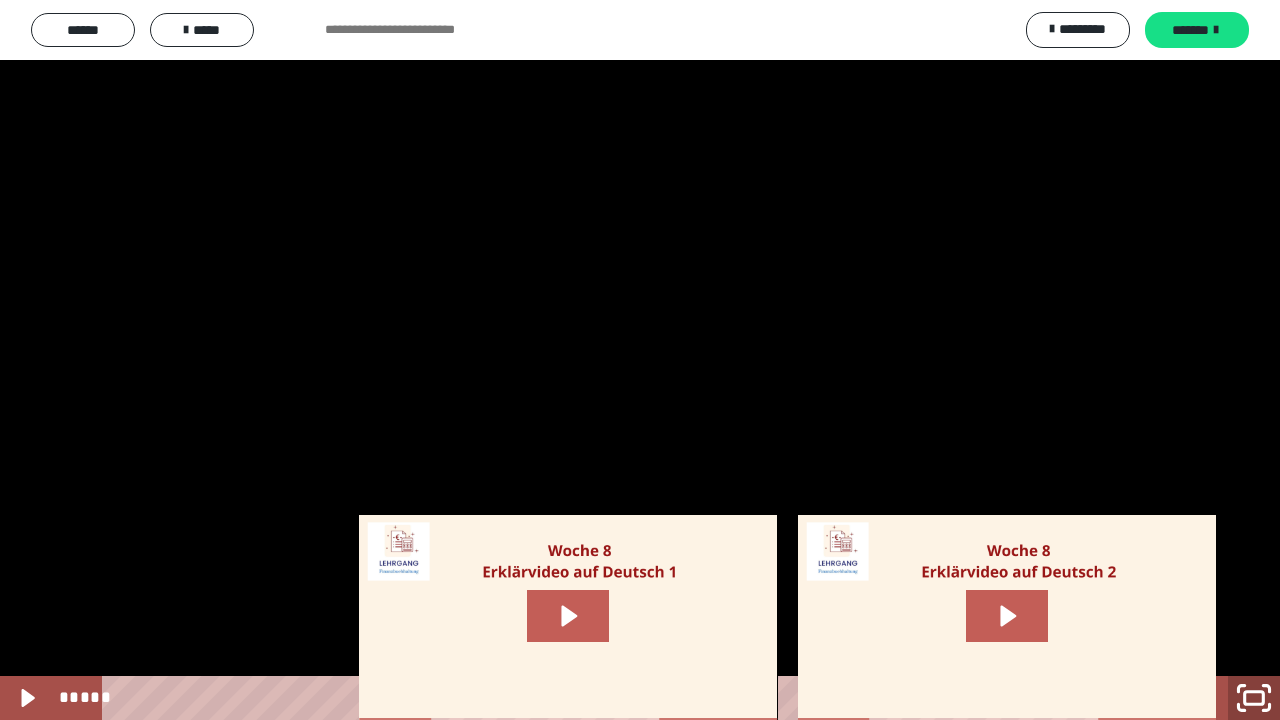 click 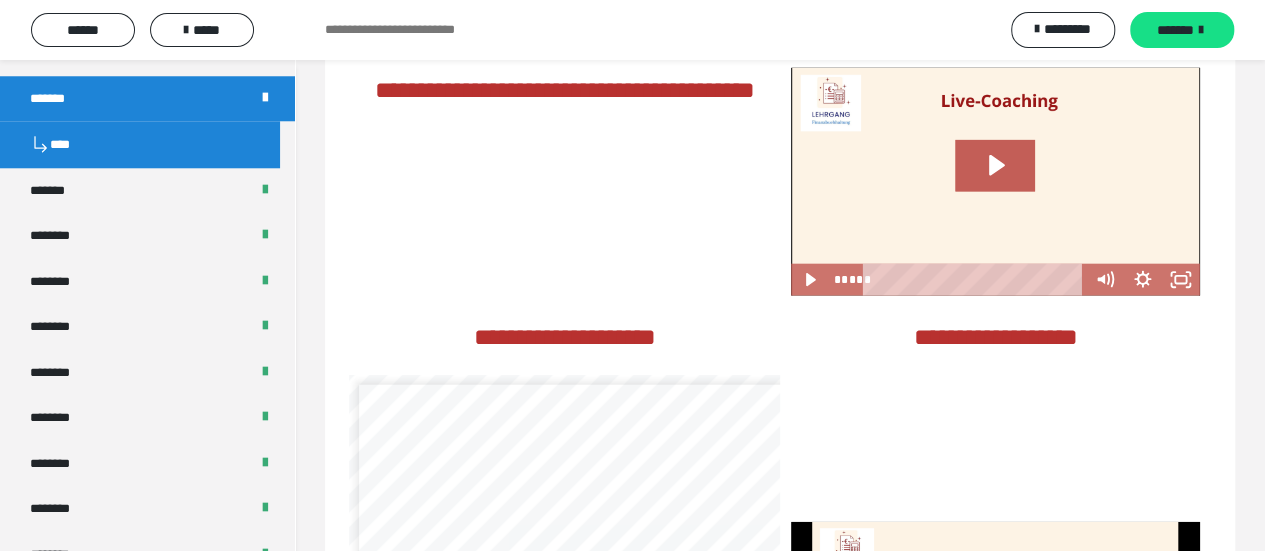 scroll, scrollTop: 2336, scrollLeft: 0, axis: vertical 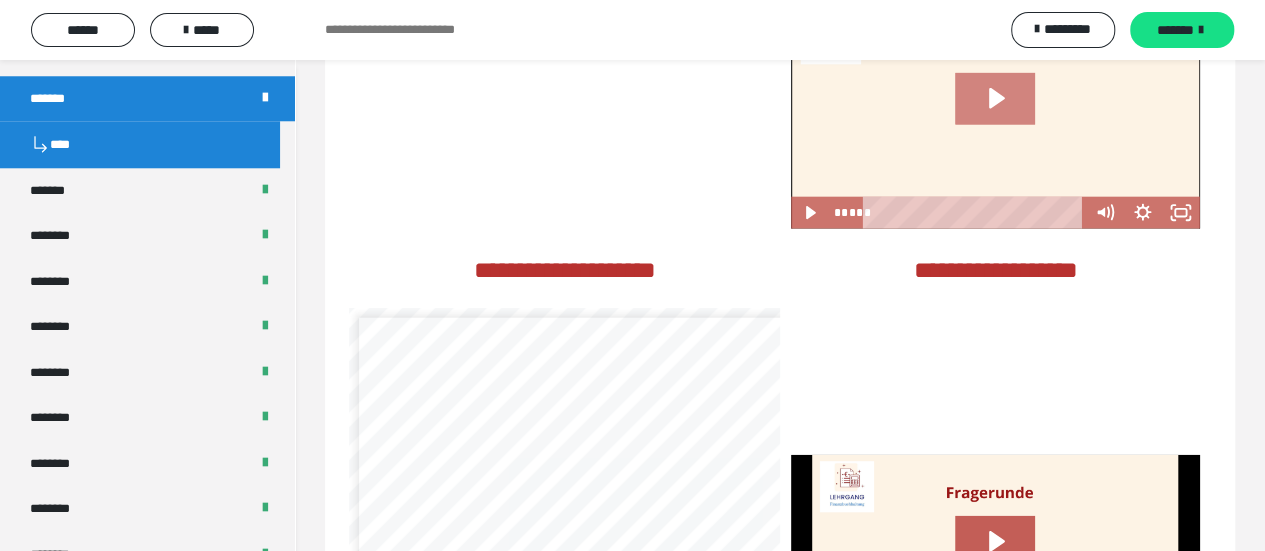 click 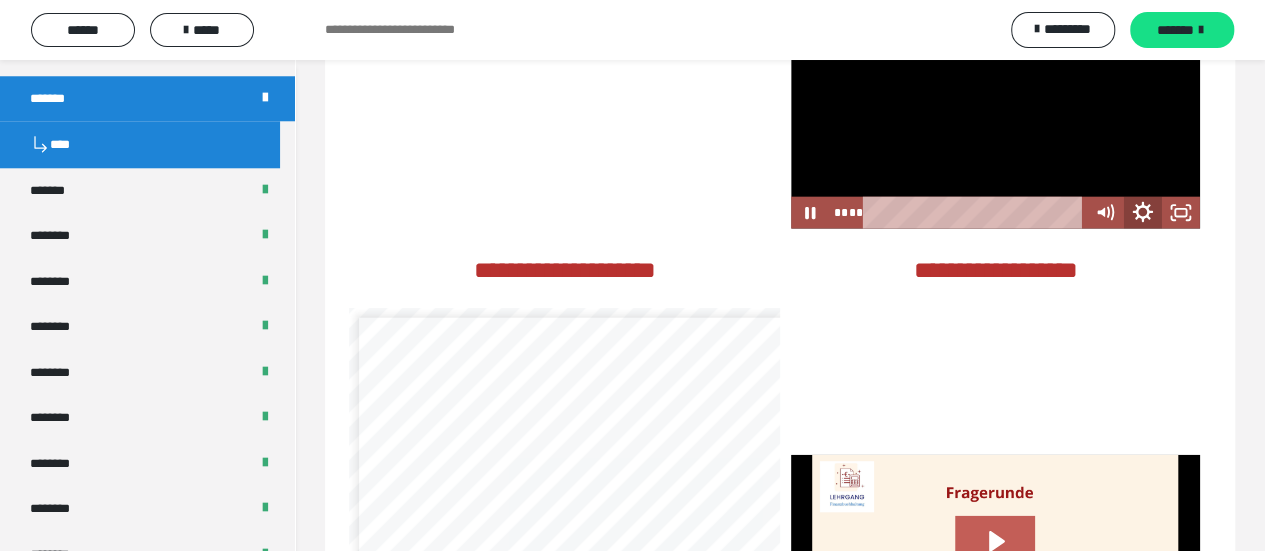click 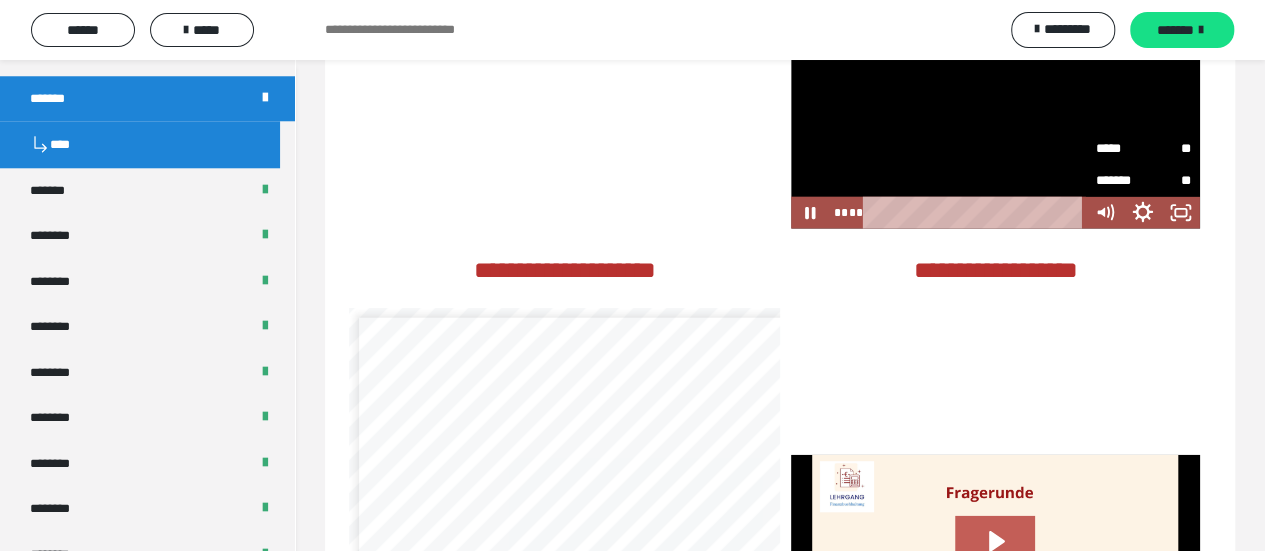 drag, startPoint x: 1140, startPoint y: 210, endPoint x: 1076, endPoint y: 145, distance: 91.21951 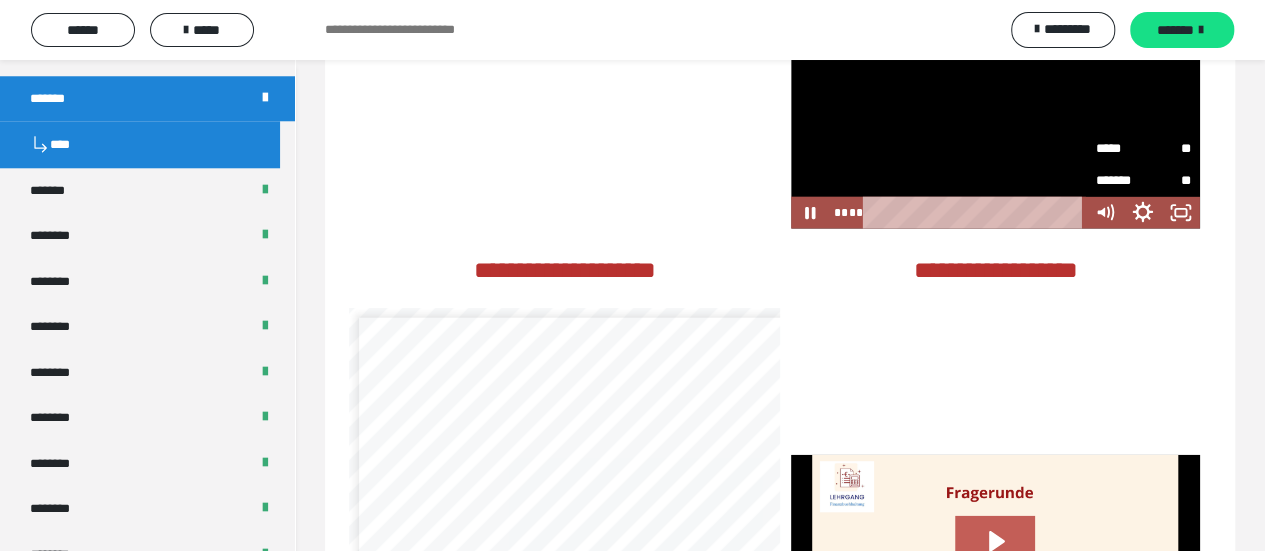 click at bounding box center [995, 115] 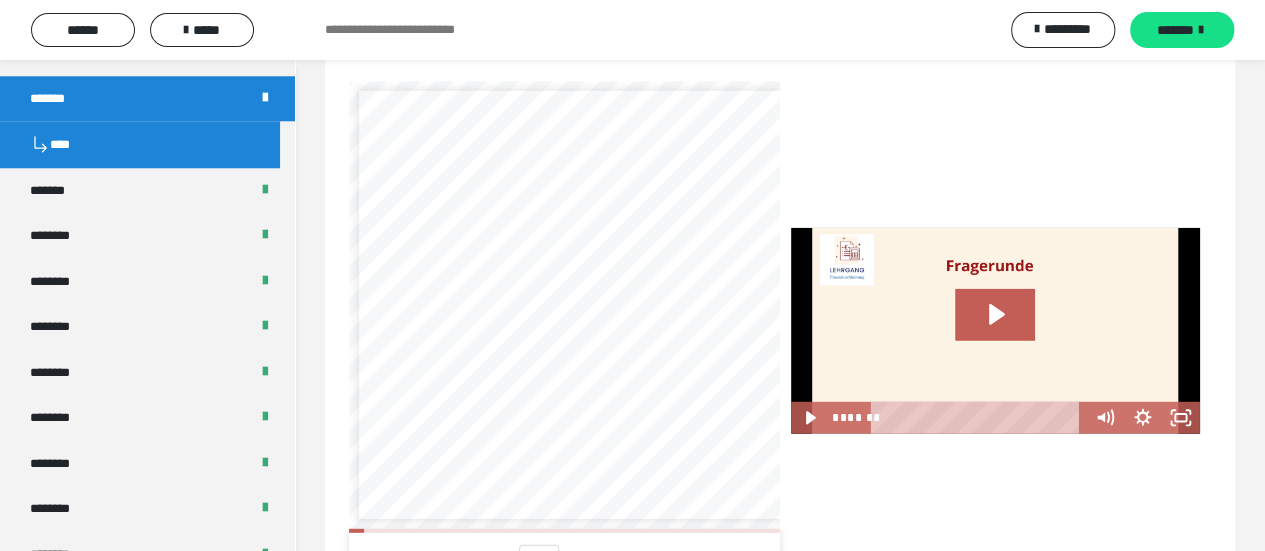 scroll, scrollTop: 2576, scrollLeft: 0, axis: vertical 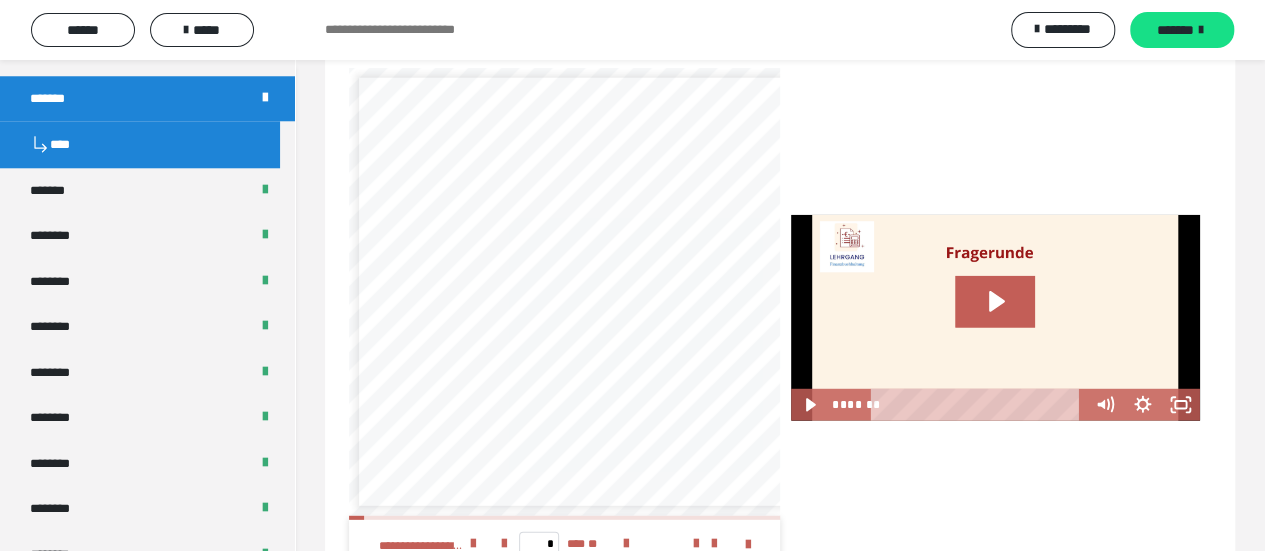 drag, startPoint x: 1240, startPoint y: 517, endPoint x: 940, endPoint y: 428, distance: 312.9233 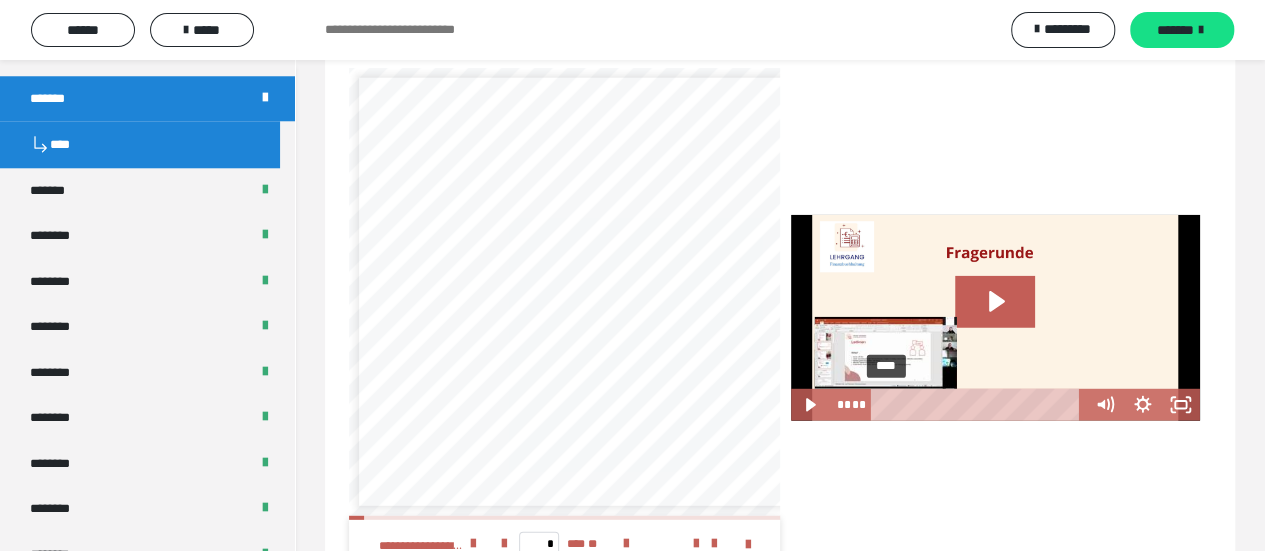 click on "****" at bounding box center [980, 405] 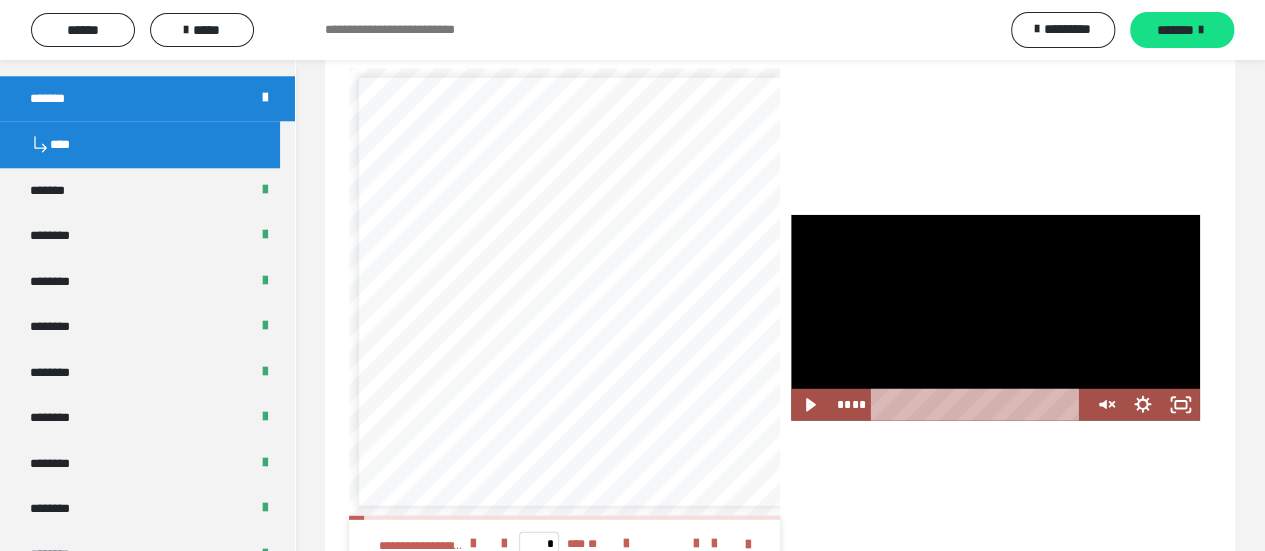 click at bounding box center (995, 318) 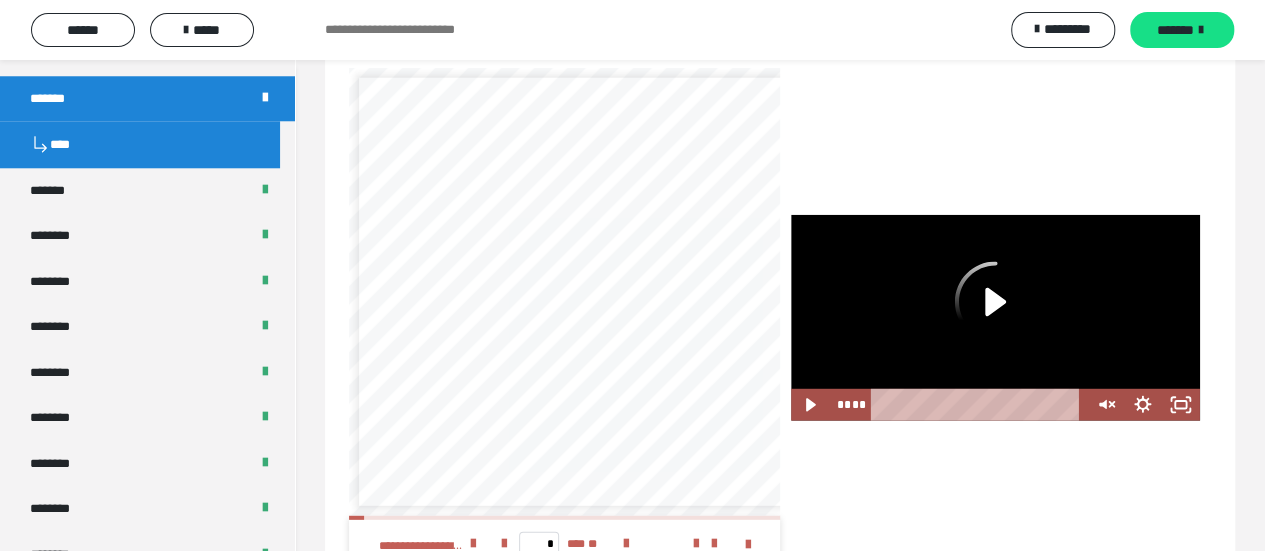 click 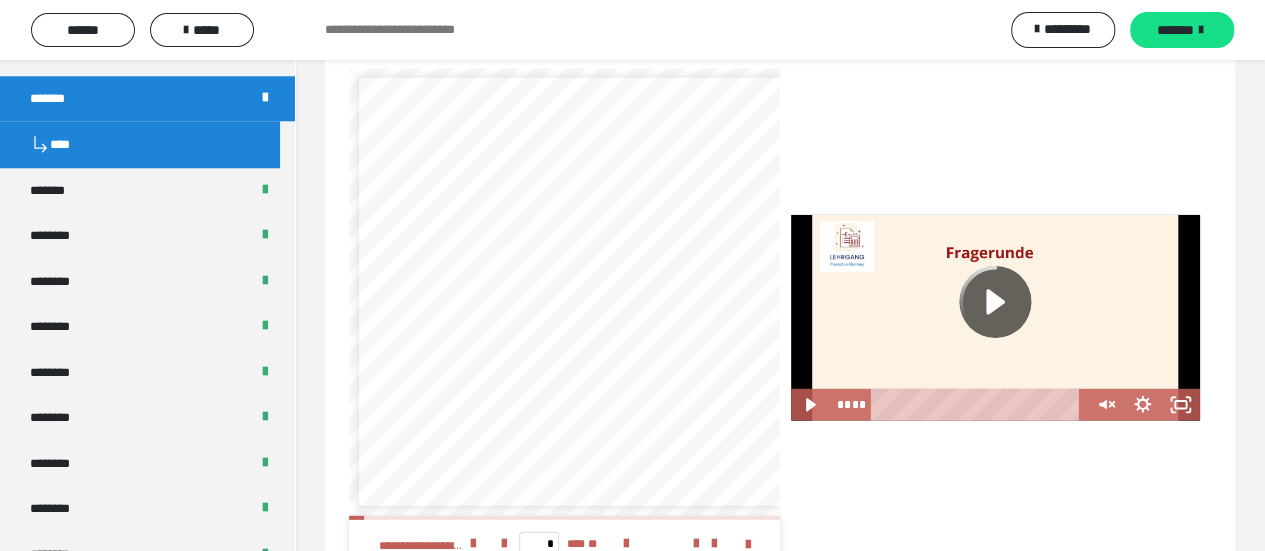 click 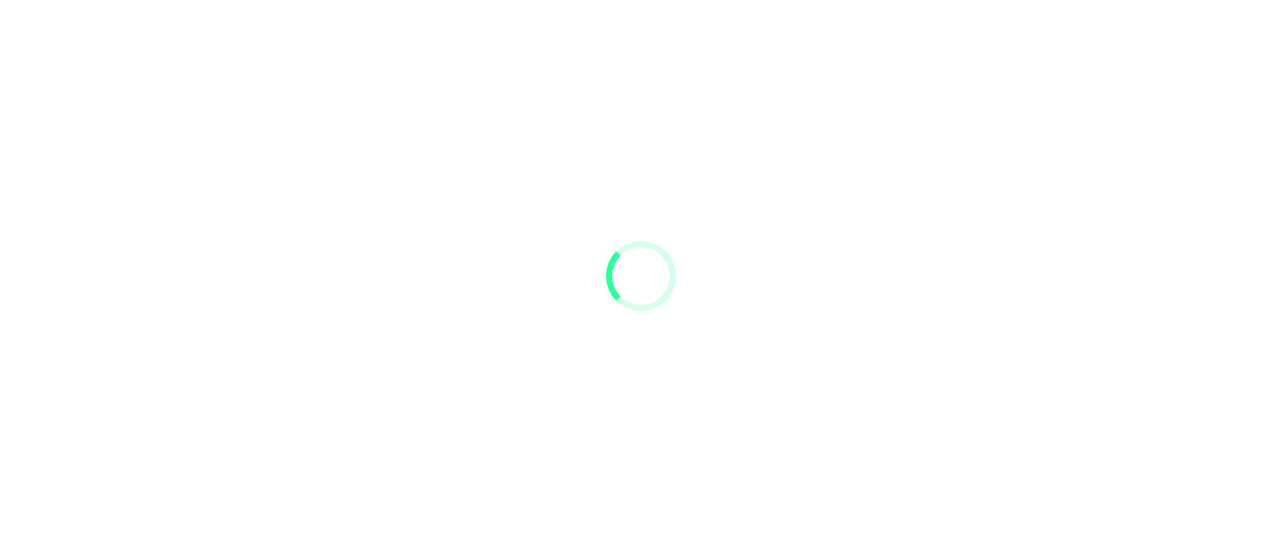 scroll, scrollTop: 0, scrollLeft: 0, axis: both 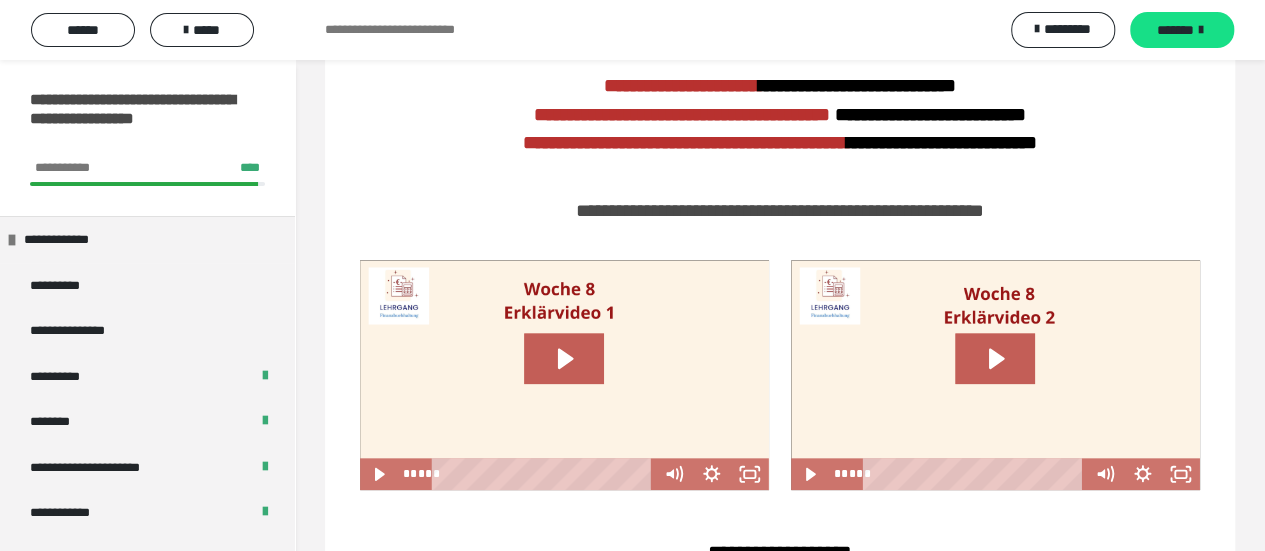 click on "**********" at bounding box center (780, 803) 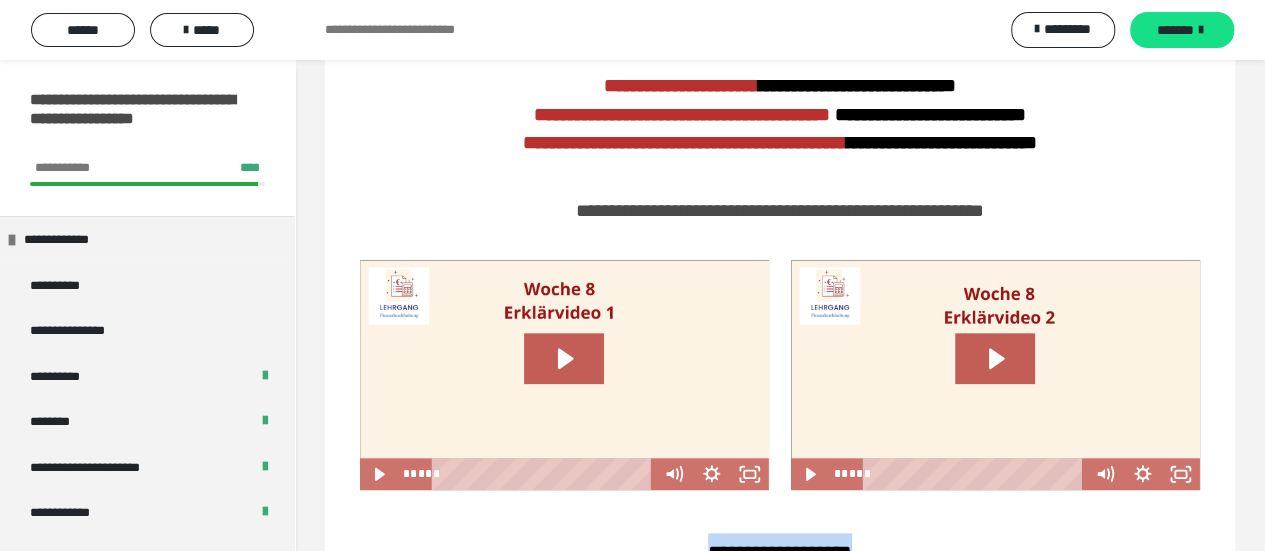 click on "**********" at bounding box center (780, 803) 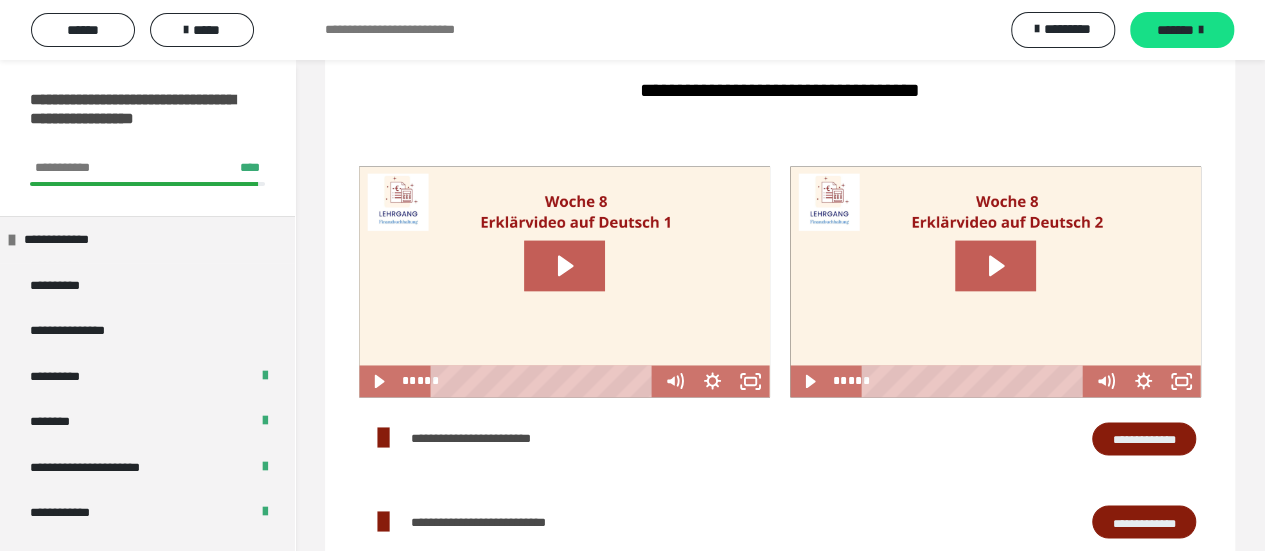 scroll, scrollTop: 1434, scrollLeft: 0, axis: vertical 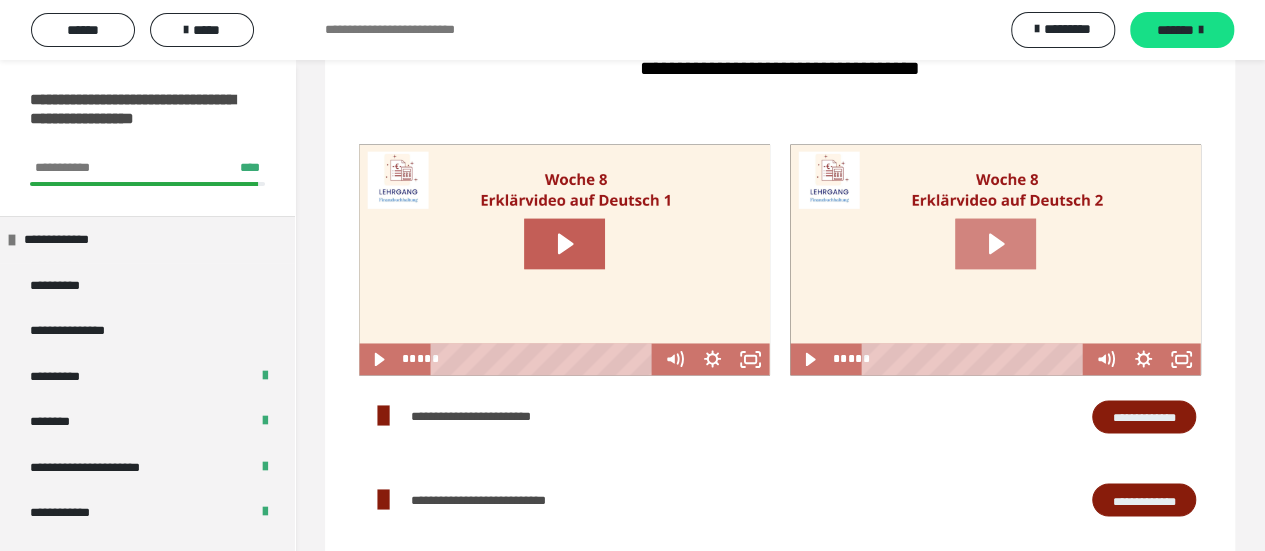 click 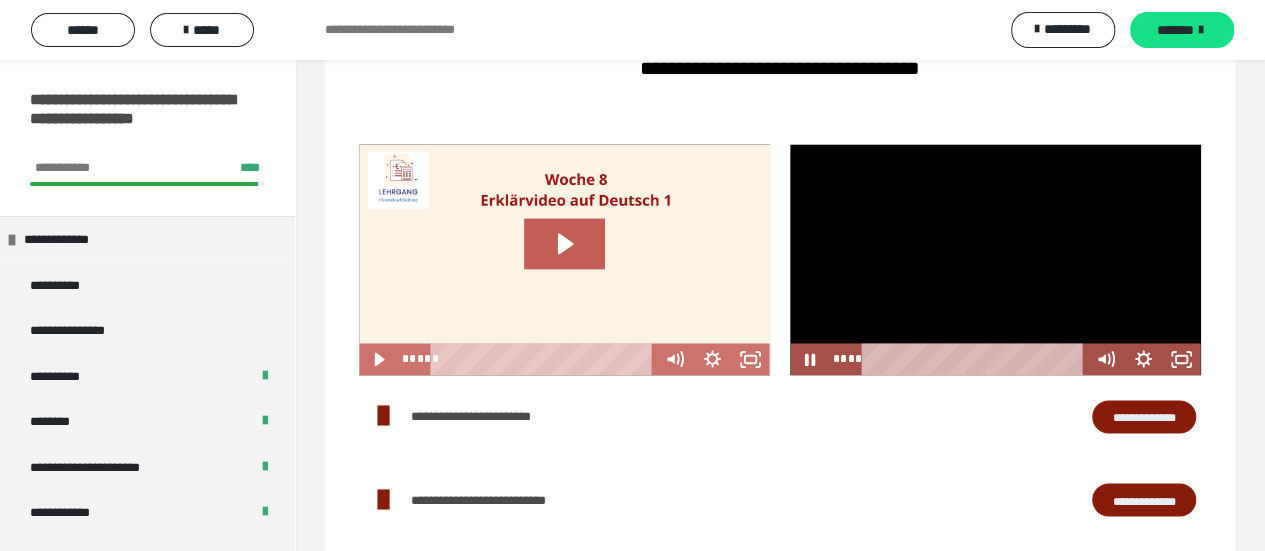 click at bounding box center (995, 259) 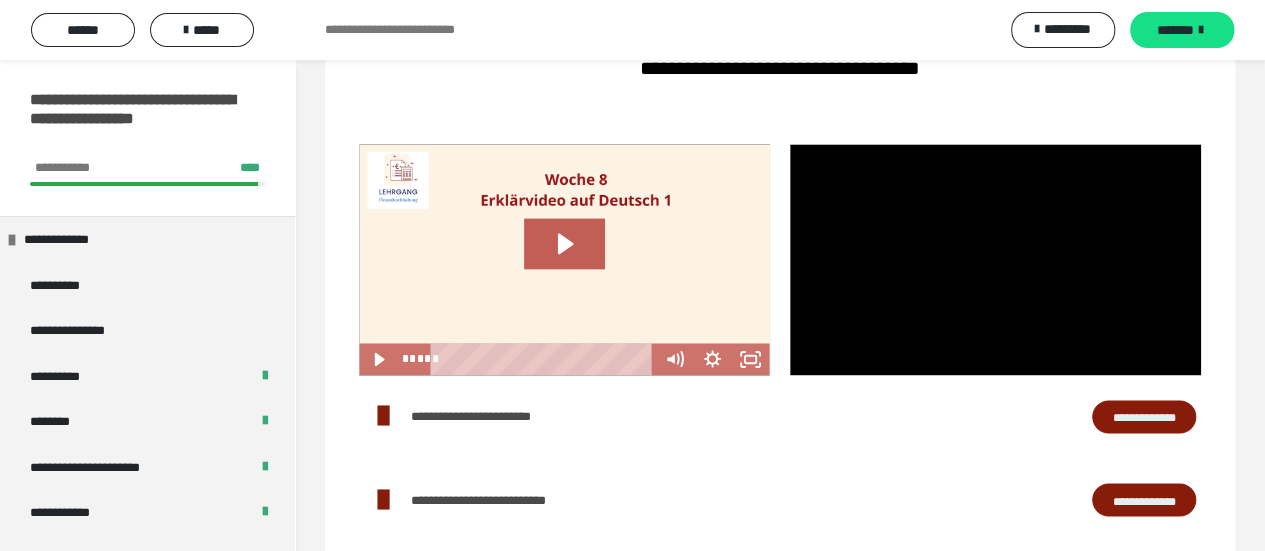 click on "**********" at bounding box center [780, 195] 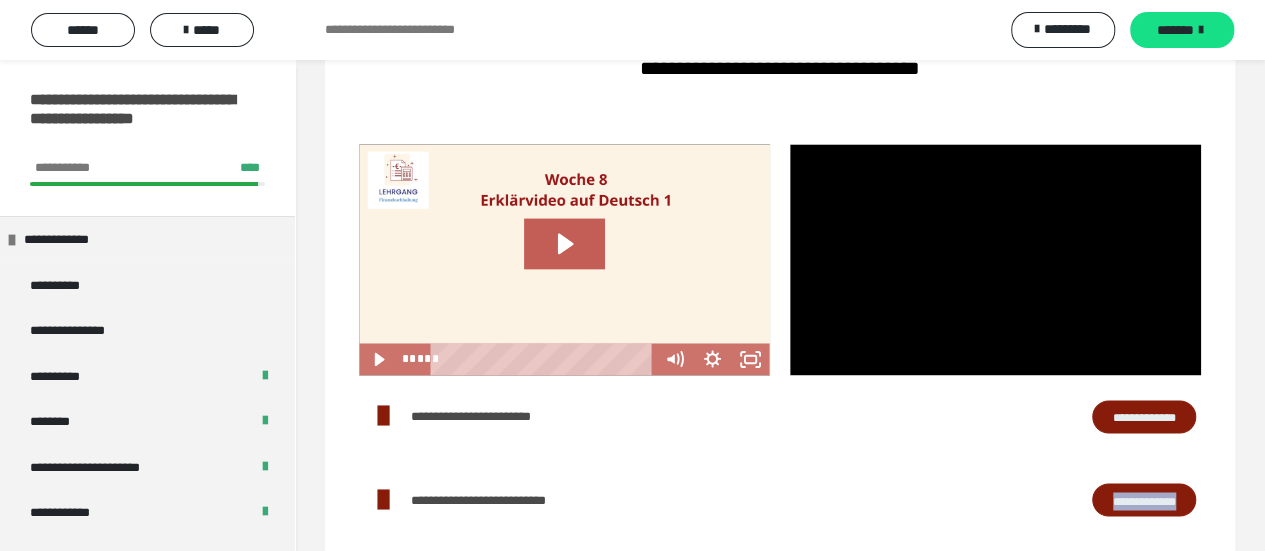 click on "**********" at bounding box center (780, 195) 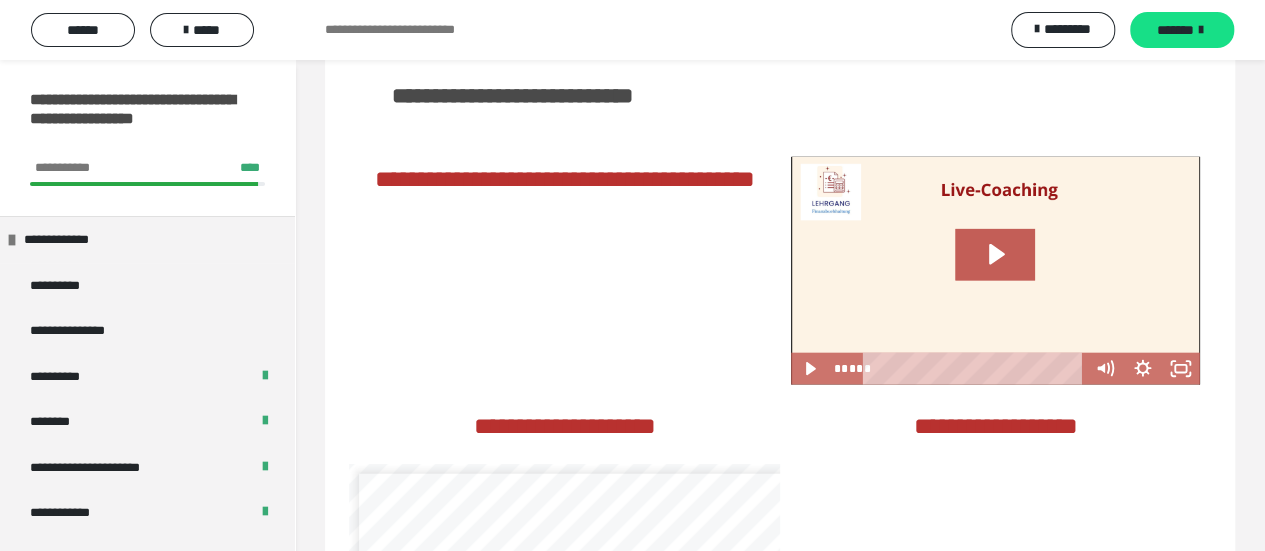 scroll, scrollTop: 2220, scrollLeft: 0, axis: vertical 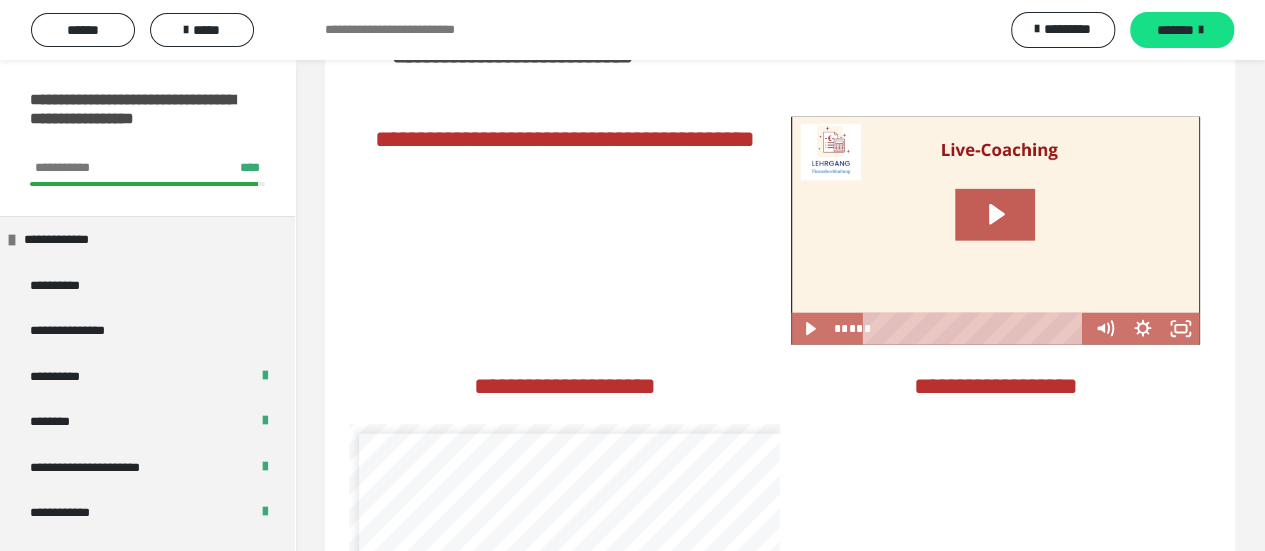 drag, startPoint x: 1116, startPoint y: 430, endPoint x: 1238, endPoint y: 515, distance: 148.69095 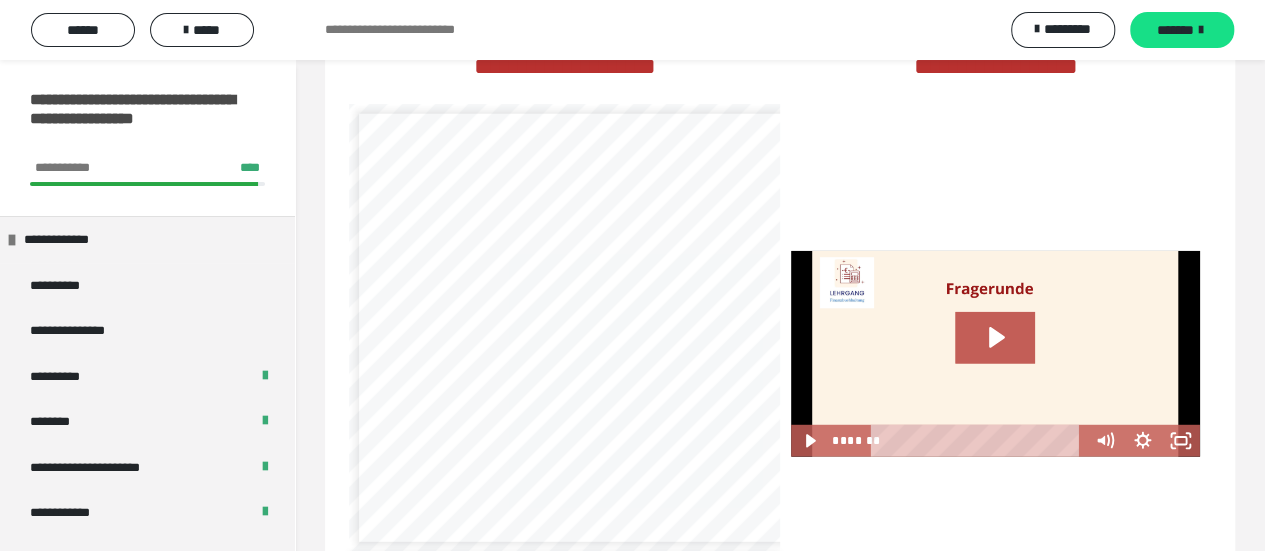 scroll, scrollTop: 2646, scrollLeft: 0, axis: vertical 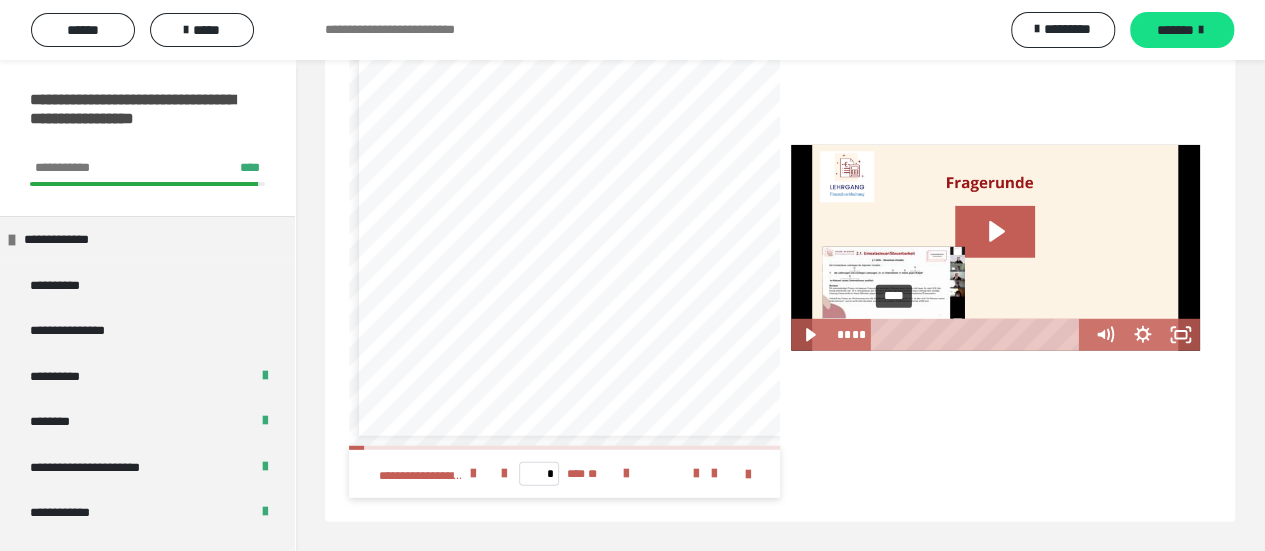 click on "****" at bounding box center [980, 335] 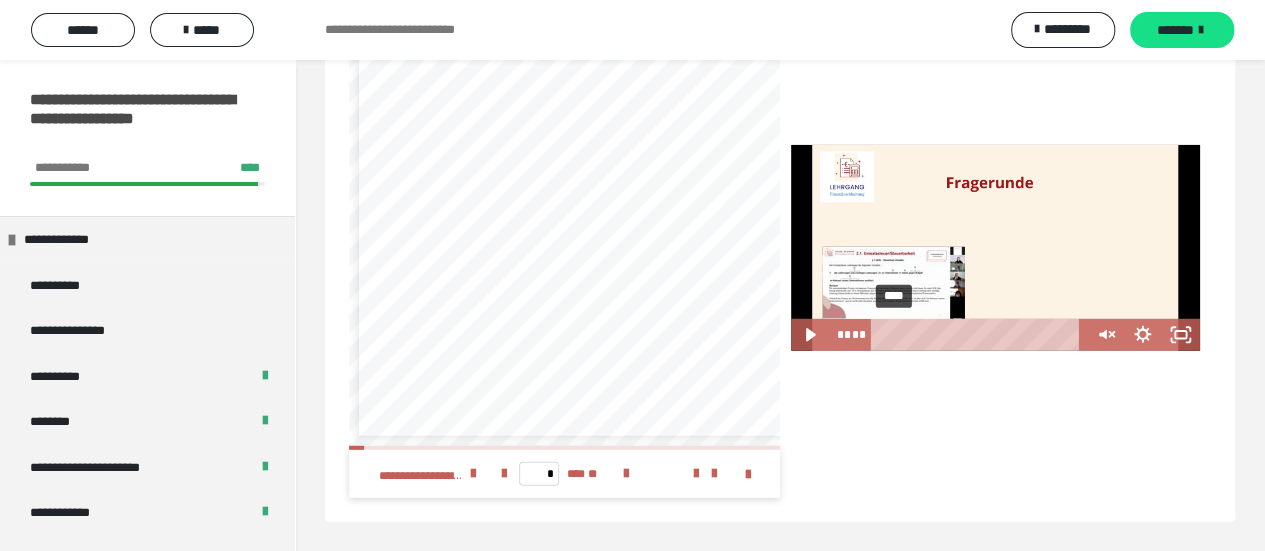click at bounding box center (893, 335) 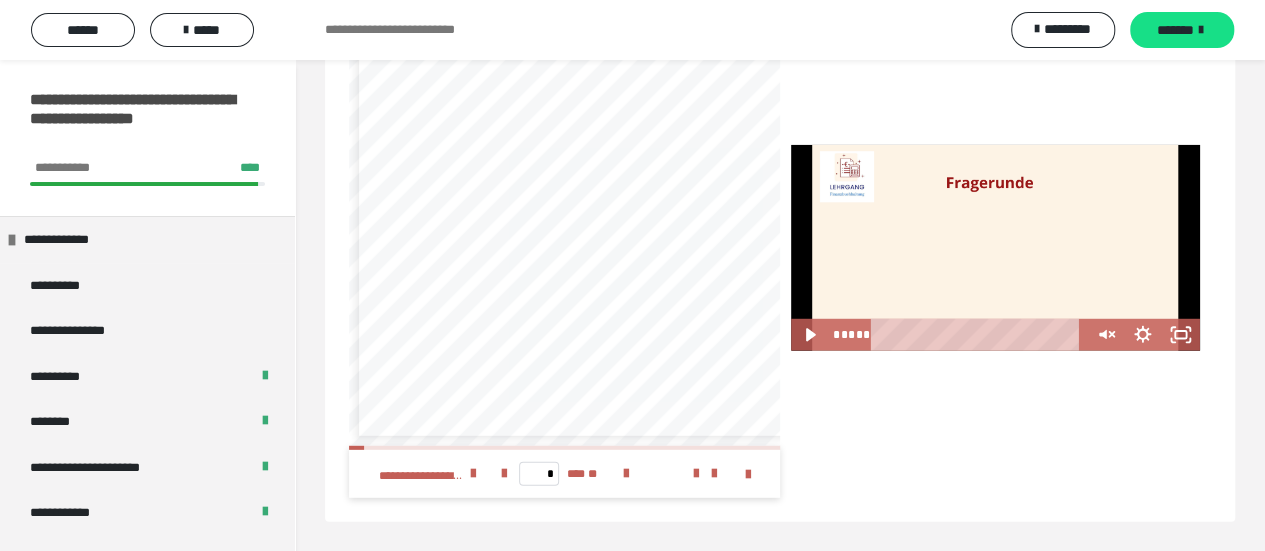 drag, startPoint x: 879, startPoint y: 316, endPoint x: 942, endPoint y: 264, distance: 81.68843 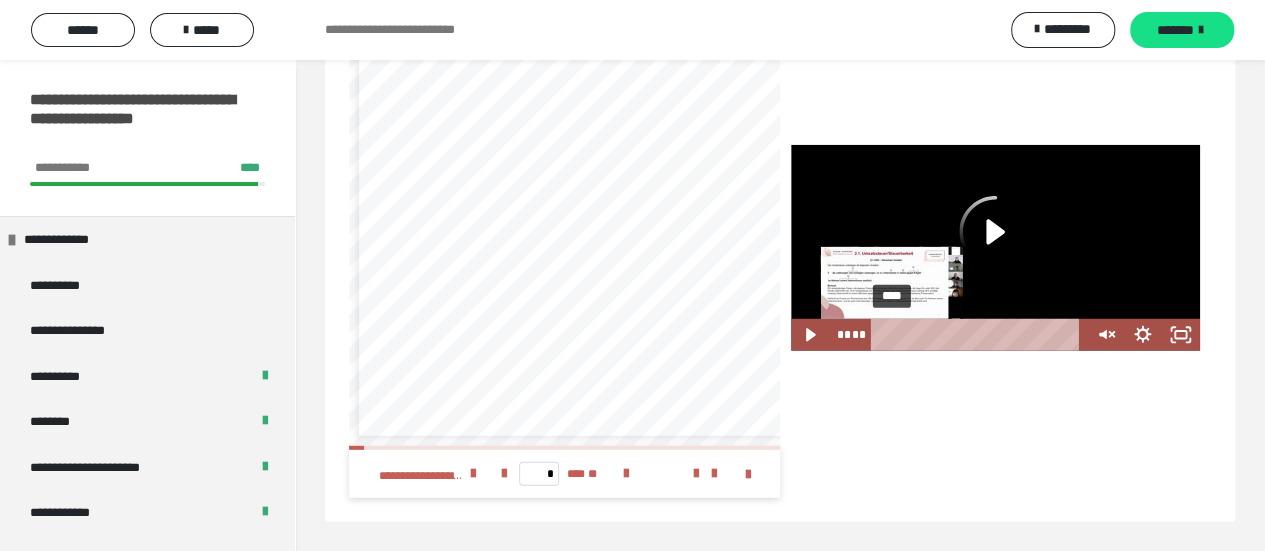 click on "****" at bounding box center (980, 335) 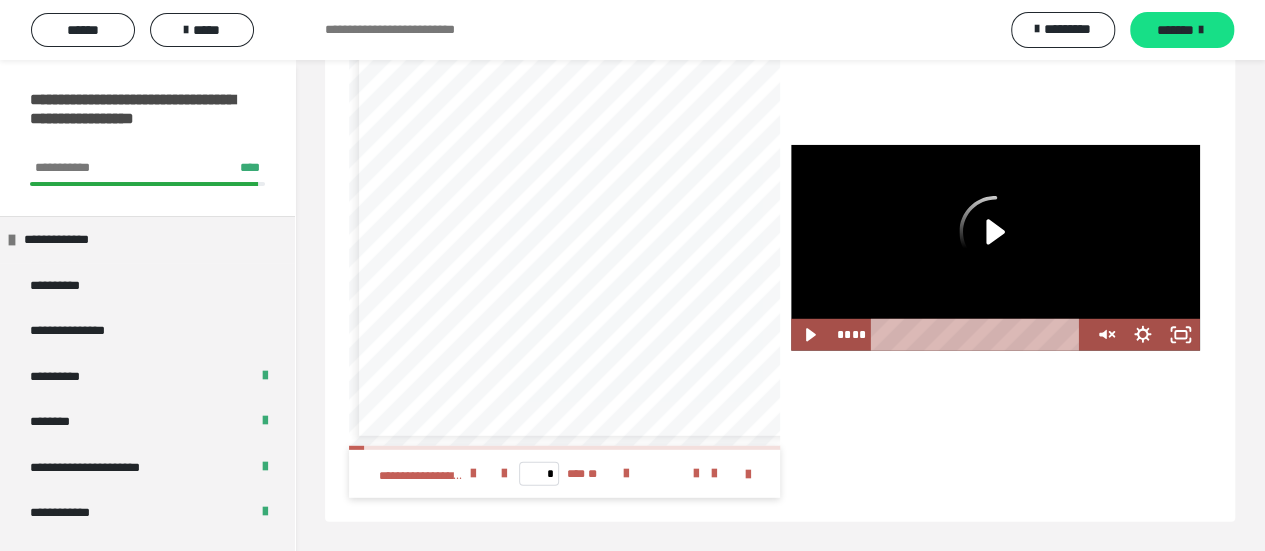 click at bounding box center (995, 248) 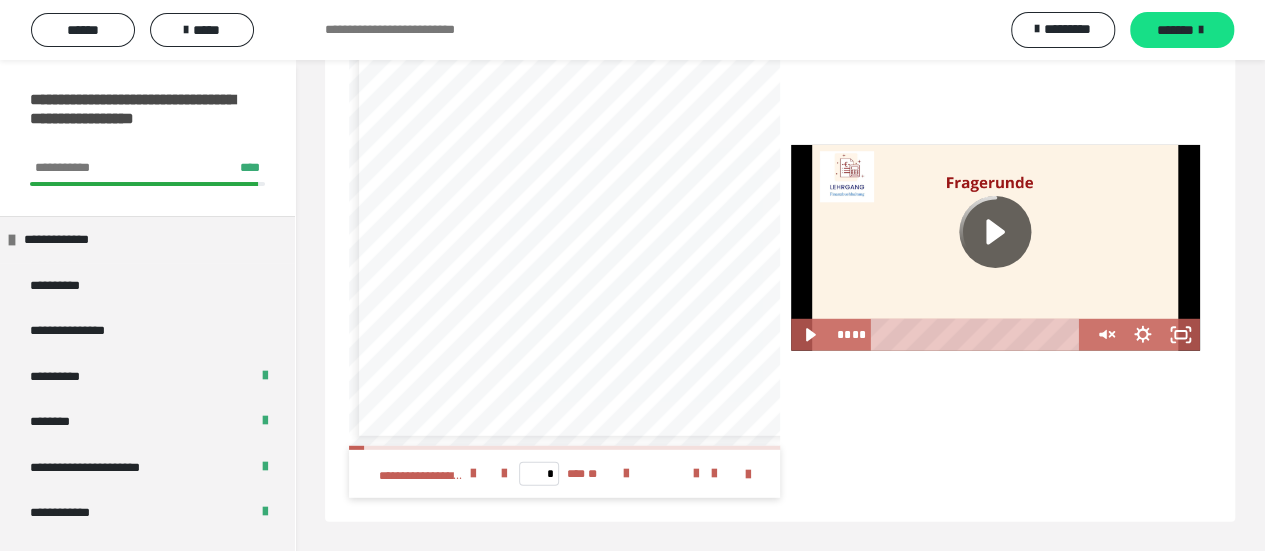 click at bounding box center (995, 248) 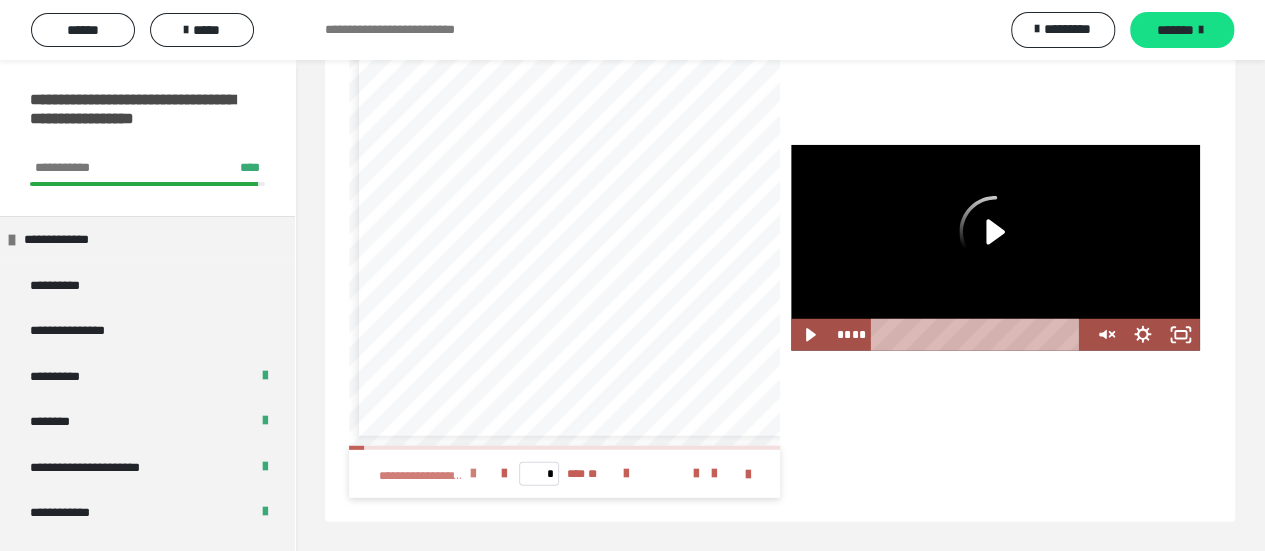 click on "**********" at bounding box center [433, 474] 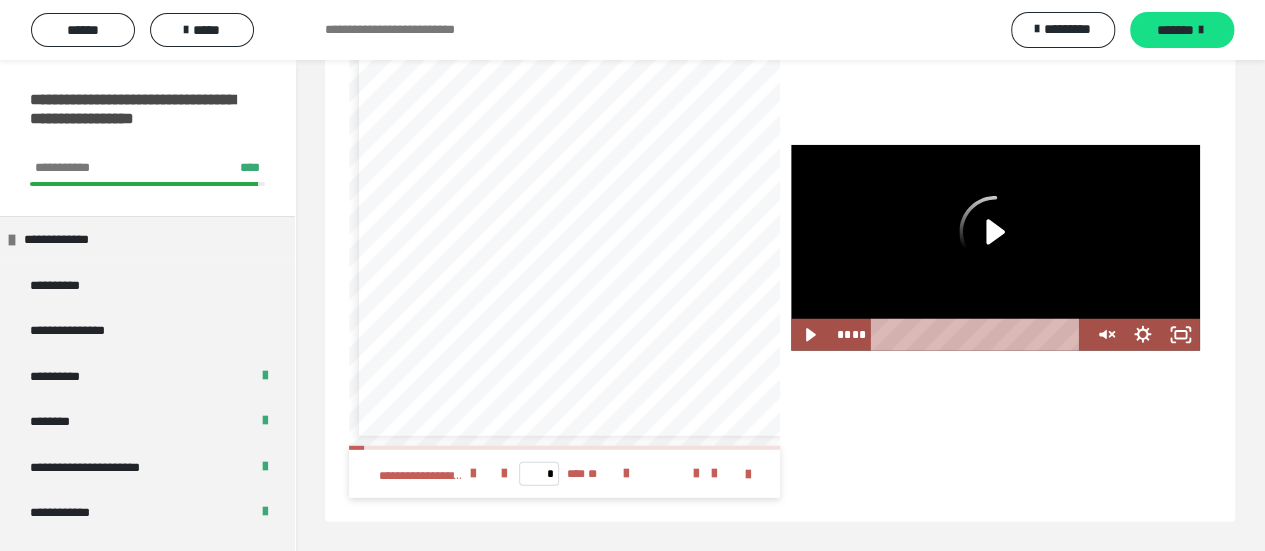 click 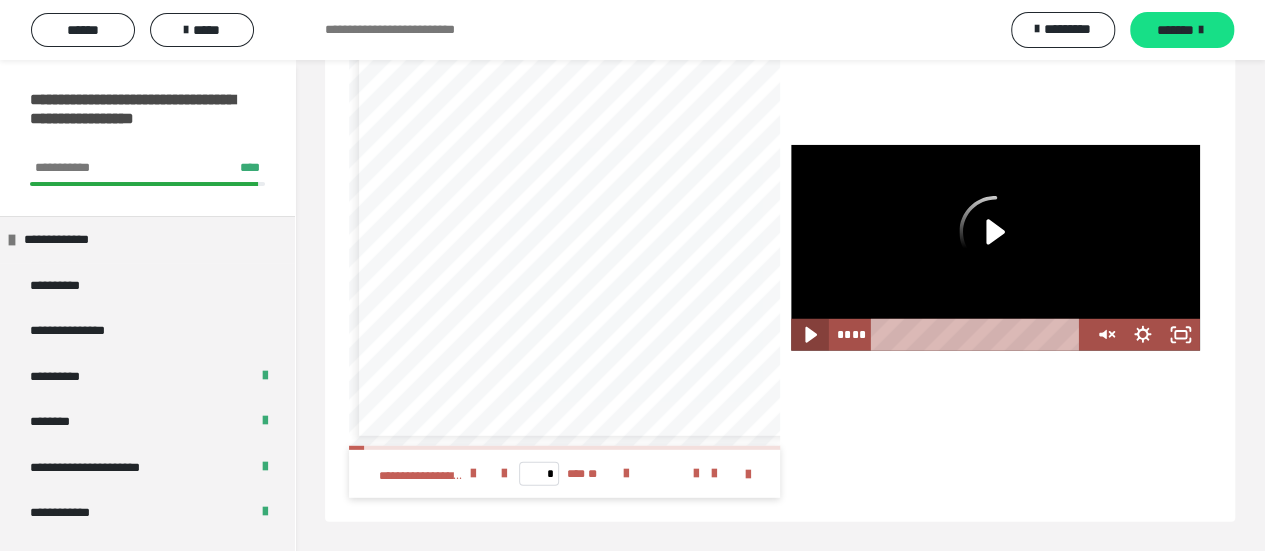 click 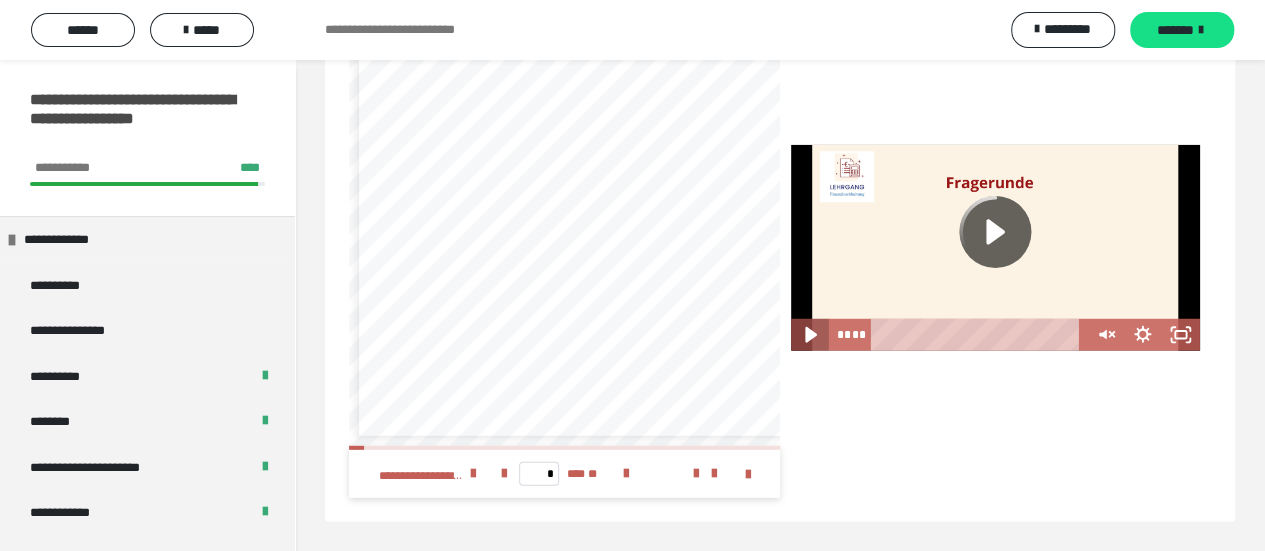 click 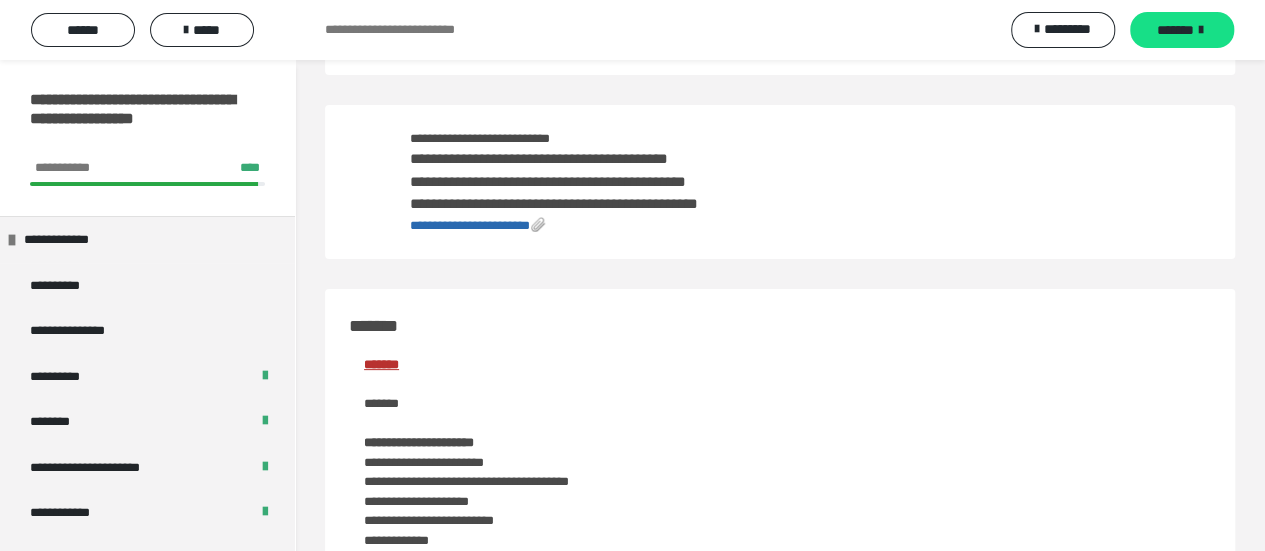 scroll, scrollTop: 0, scrollLeft: 0, axis: both 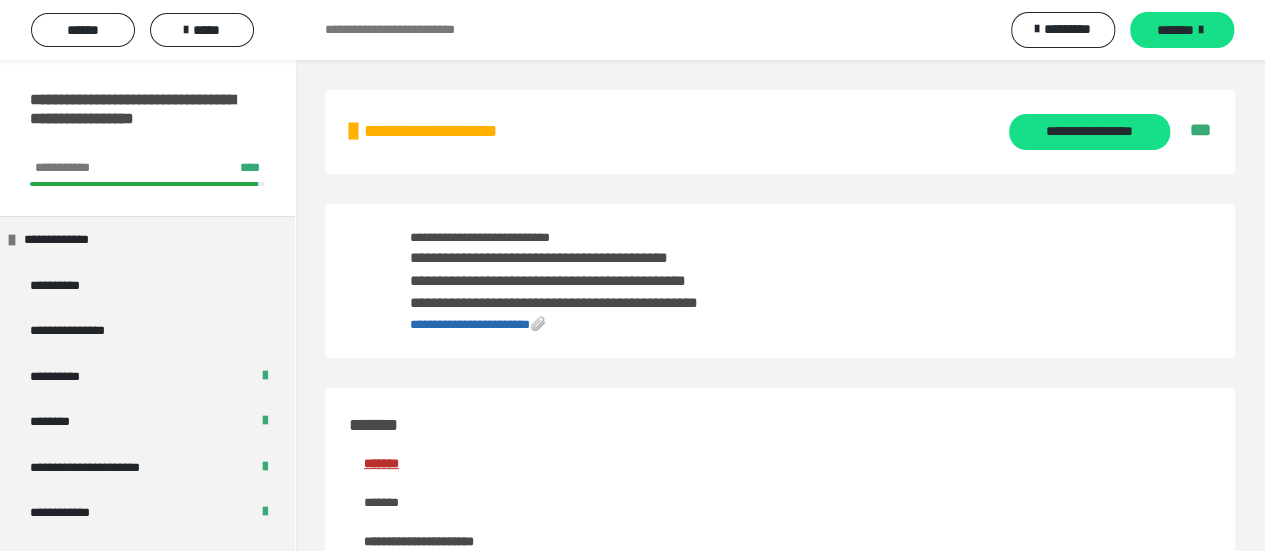 click on "**********" at bounding box center (470, 324) 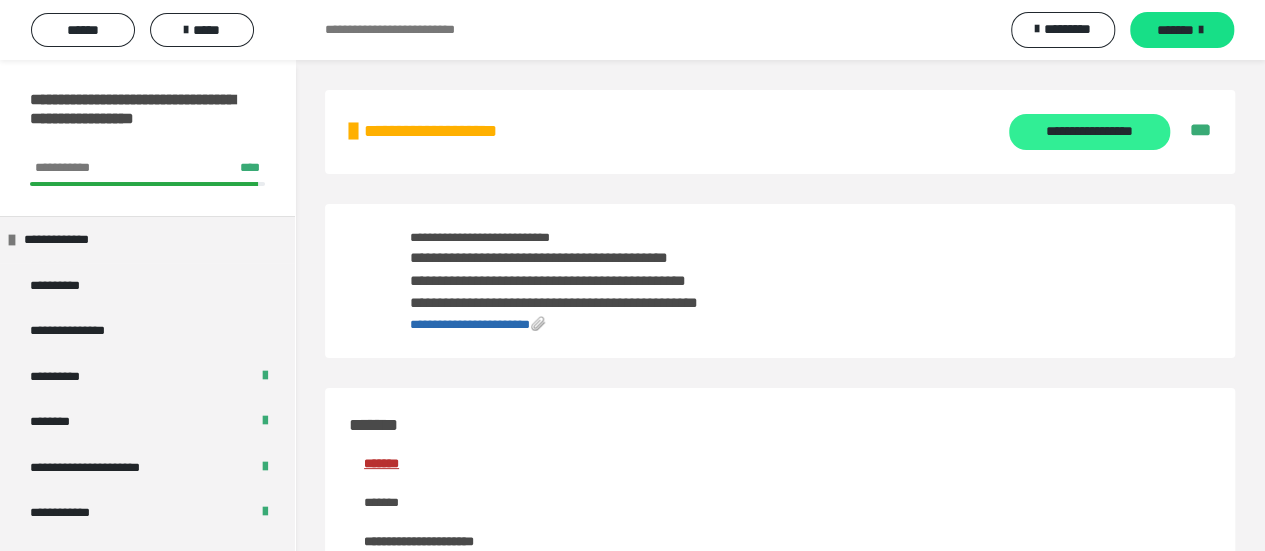 click on "**********" at bounding box center [1089, 132] 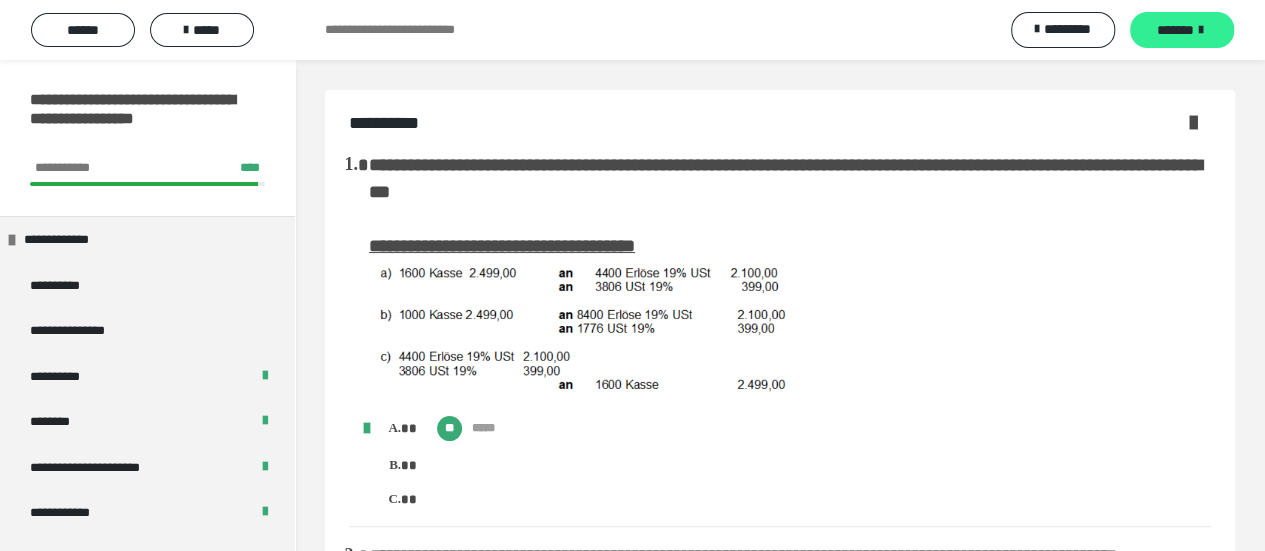click on "*******" at bounding box center [1182, 30] 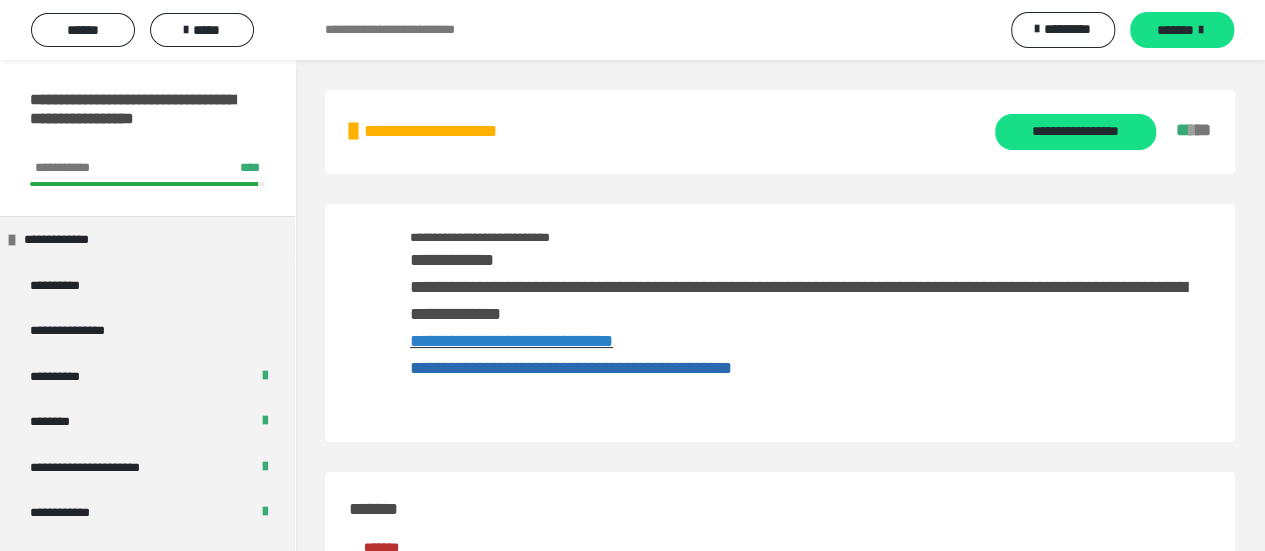 click on "**********" at bounding box center (780, 132) 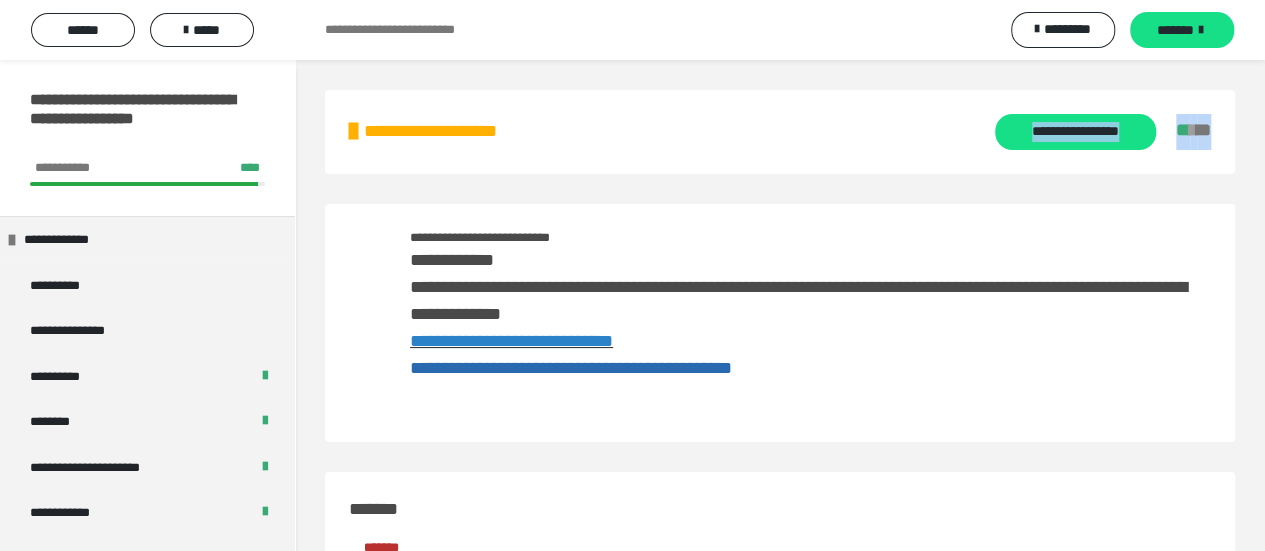 drag, startPoint x: 1080, startPoint y: 169, endPoint x: 969, endPoint y: 162, distance: 111.220505 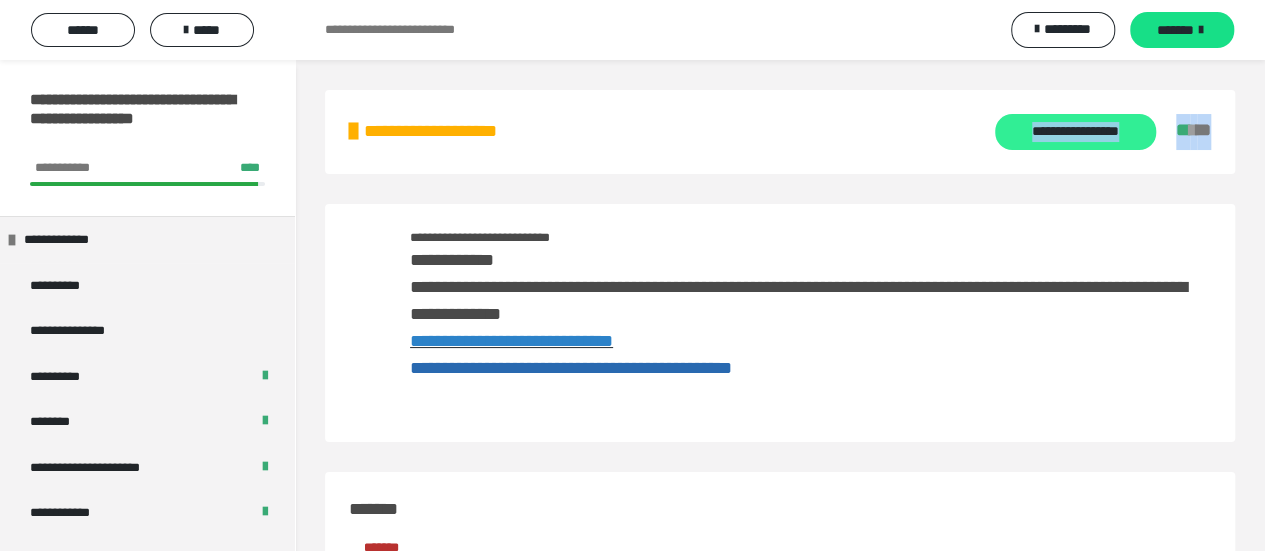 click on "**********" at bounding box center (1075, 132) 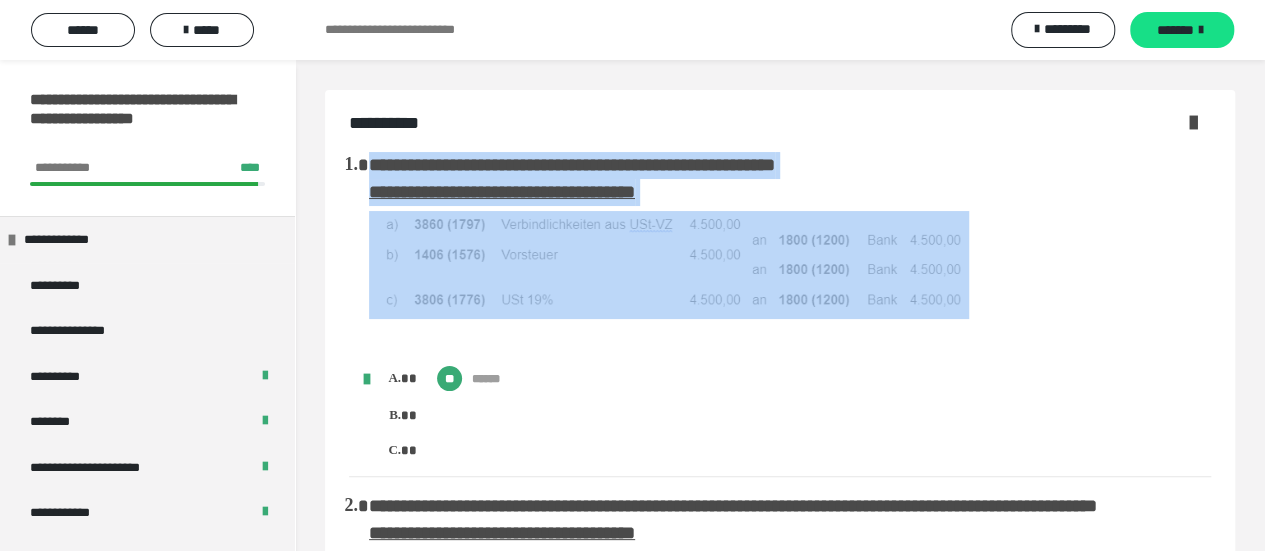 drag, startPoint x: 364, startPoint y: 167, endPoint x: 748, endPoint y: 240, distance: 390.87723 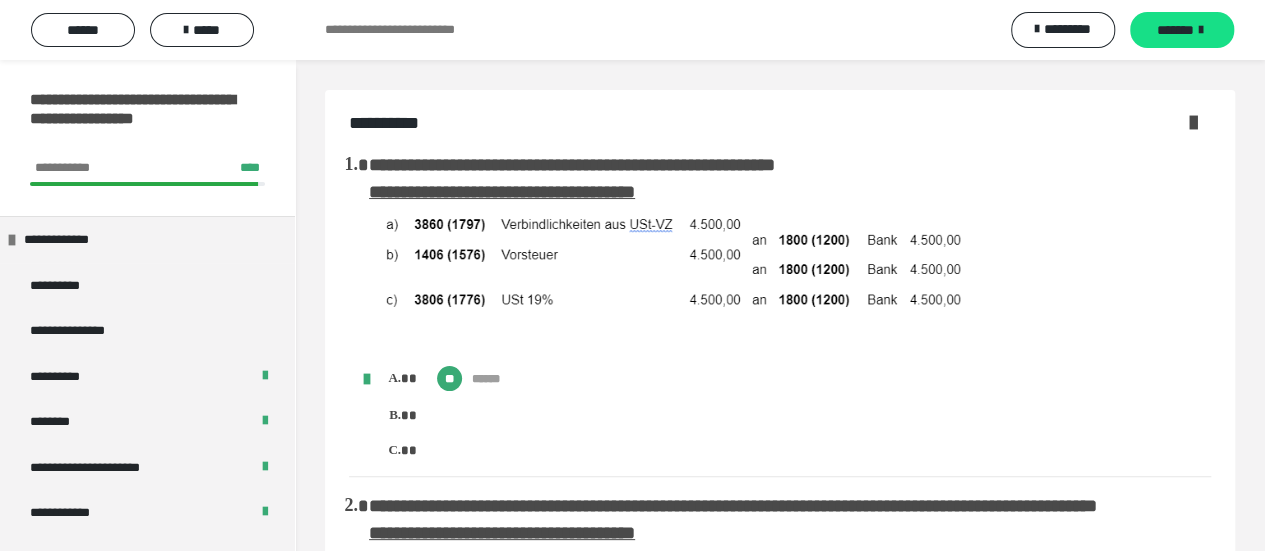 click on "*" at bounding box center [810, 451] 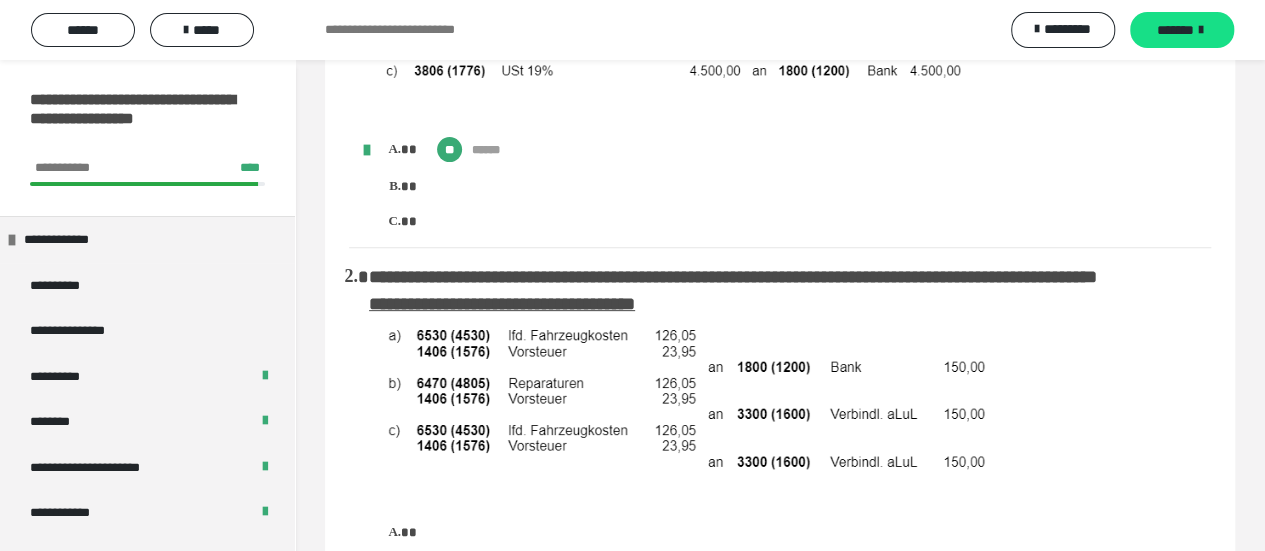 scroll, scrollTop: 240, scrollLeft: 0, axis: vertical 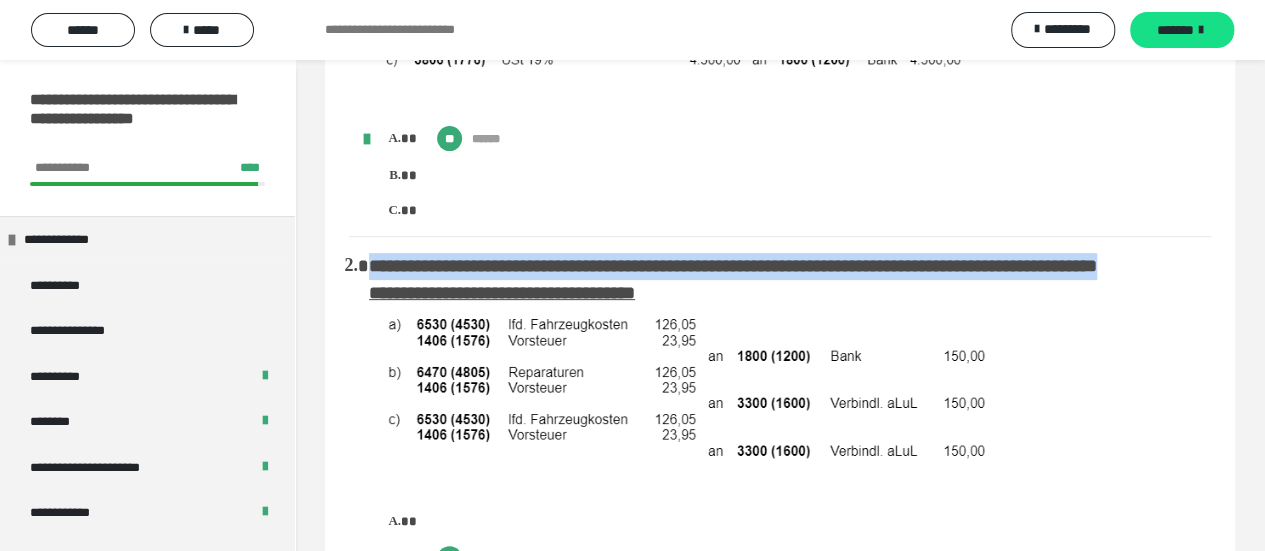 drag, startPoint x: 365, startPoint y: 268, endPoint x: 798, endPoint y: 291, distance: 433.6104 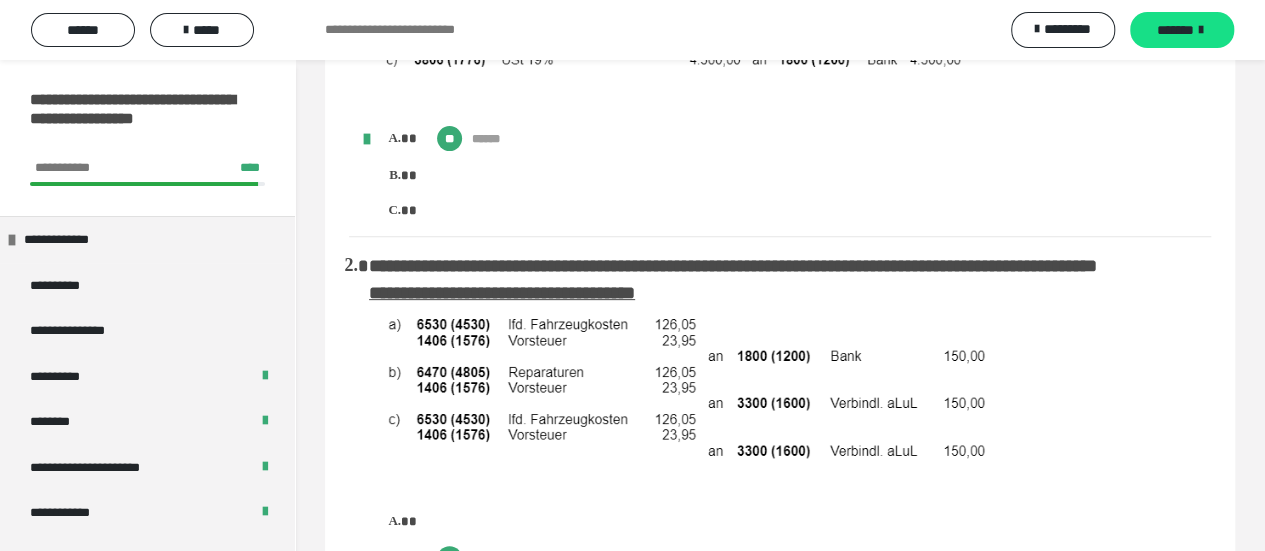 click on "**********" at bounding box center [780, 2329] 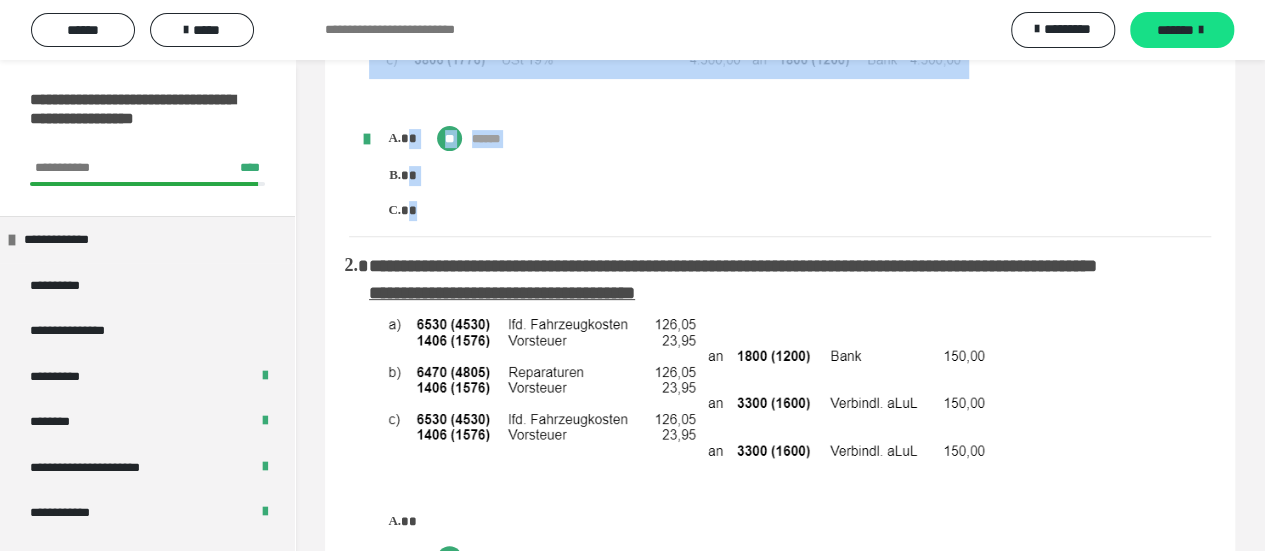 click on "**********" at bounding box center (780, 2329) 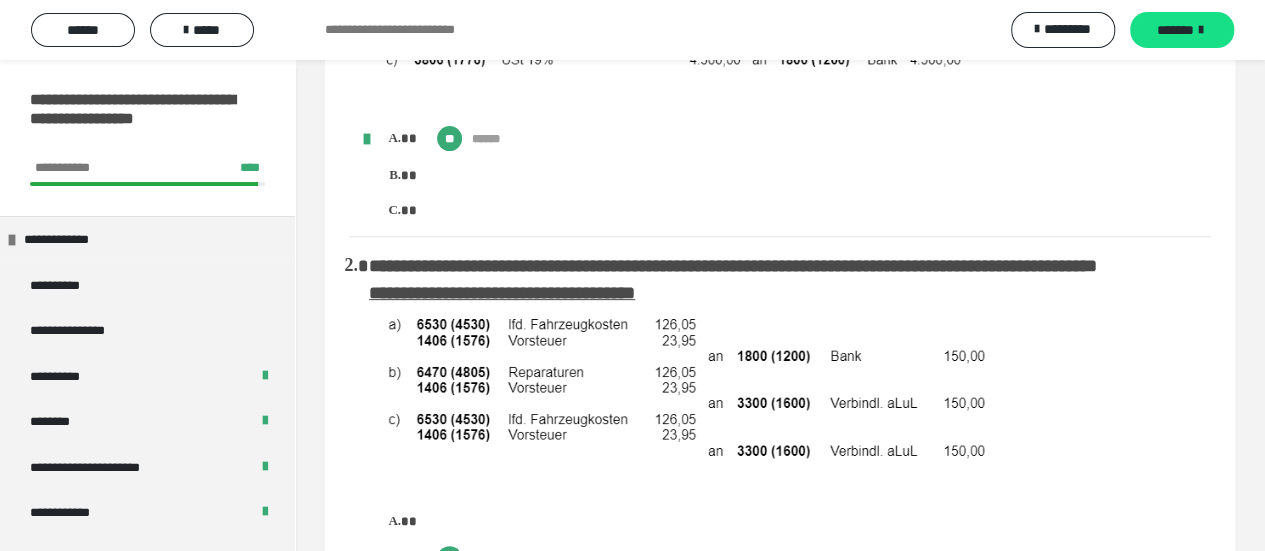 drag, startPoint x: 649, startPoint y: 299, endPoint x: 665, endPoint y: 308, distance: 18.35756 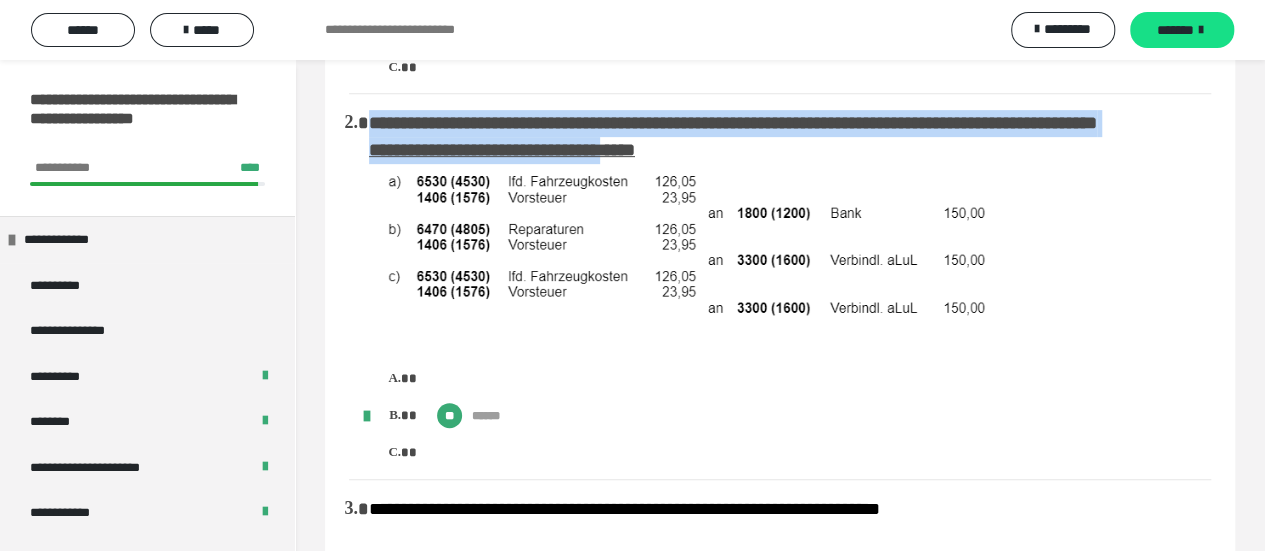 scroll, scrollTop: 400, scrollLeft: 0, axis: vertical 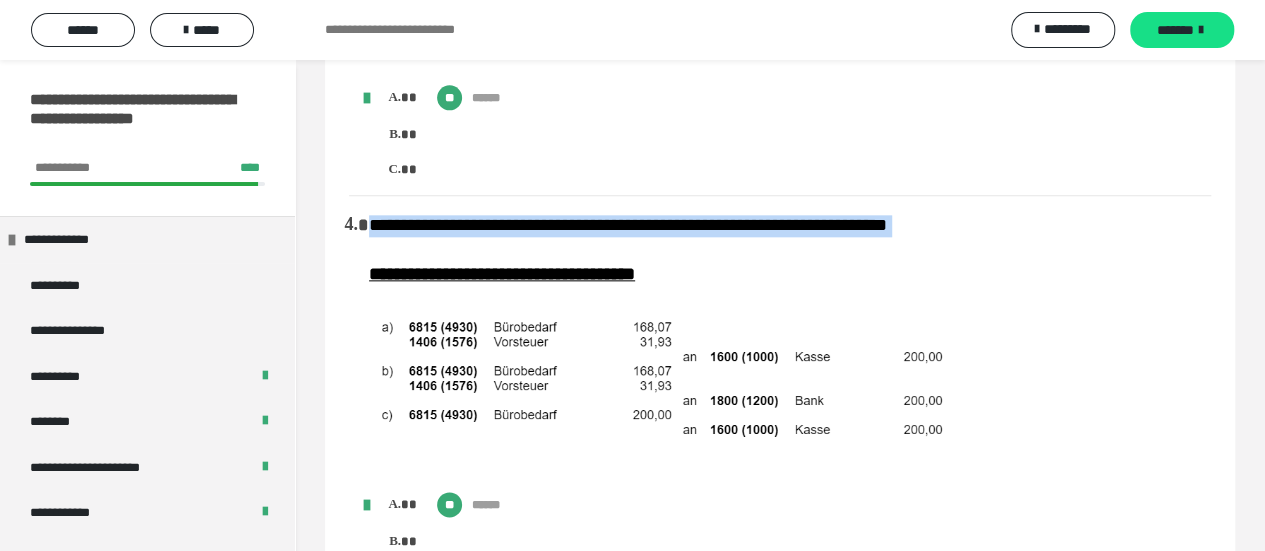 drag, startPoint x: 370, startPoint y: 253, endPoint x: 718, endPoint y: 276, distance: 348.75922 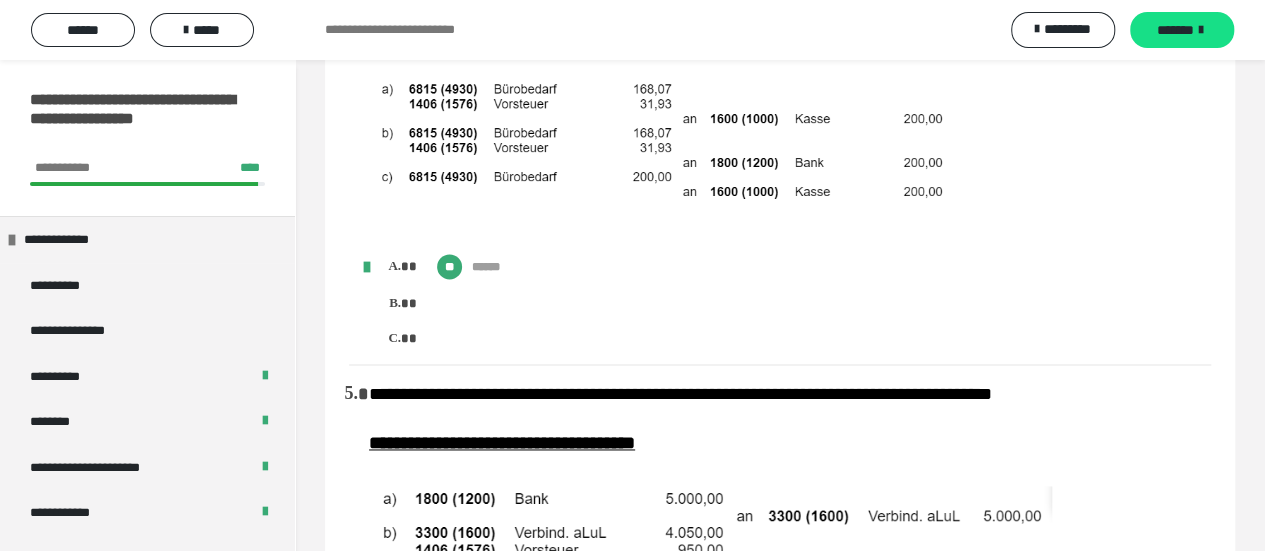 scroll, scrollTop: 1320, scrollLeft: 0, axis: vertical 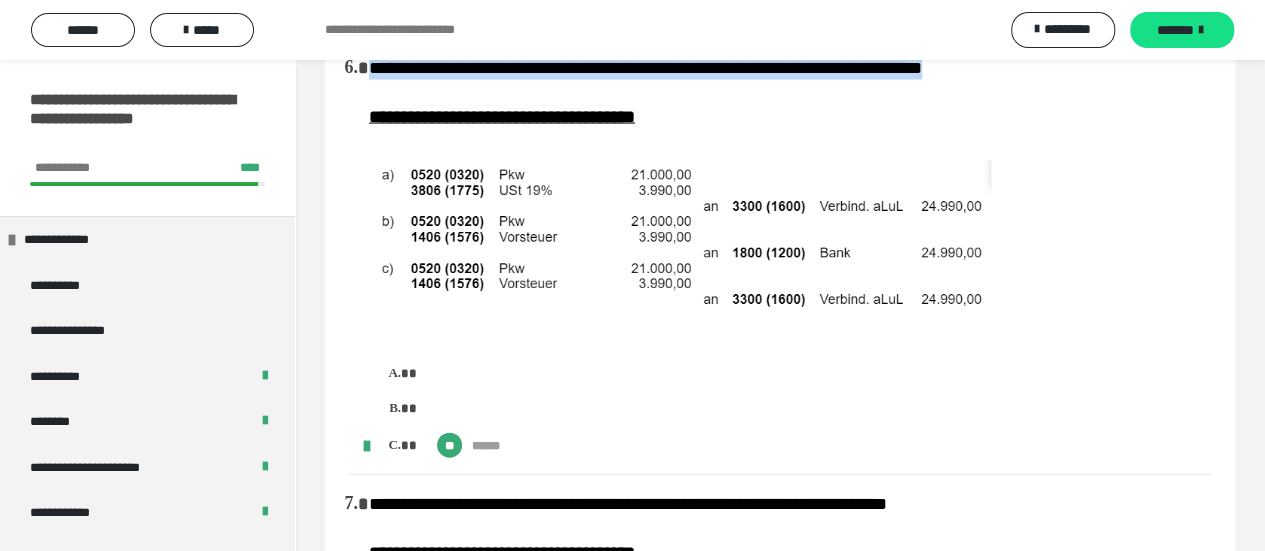 drag, startPoint x: 369, startPoint y: 93, endPoint x: 994, endPoint y: 94, distance: 625.0008 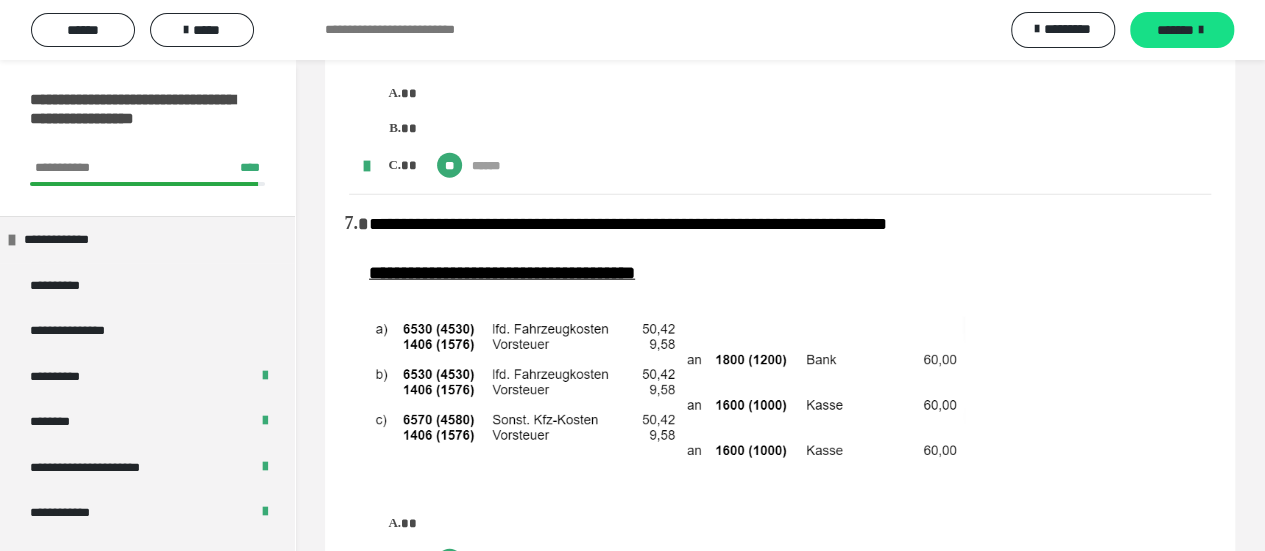 scroll, scrollTop: 2346, scrollLeft: 0, axis: vertical 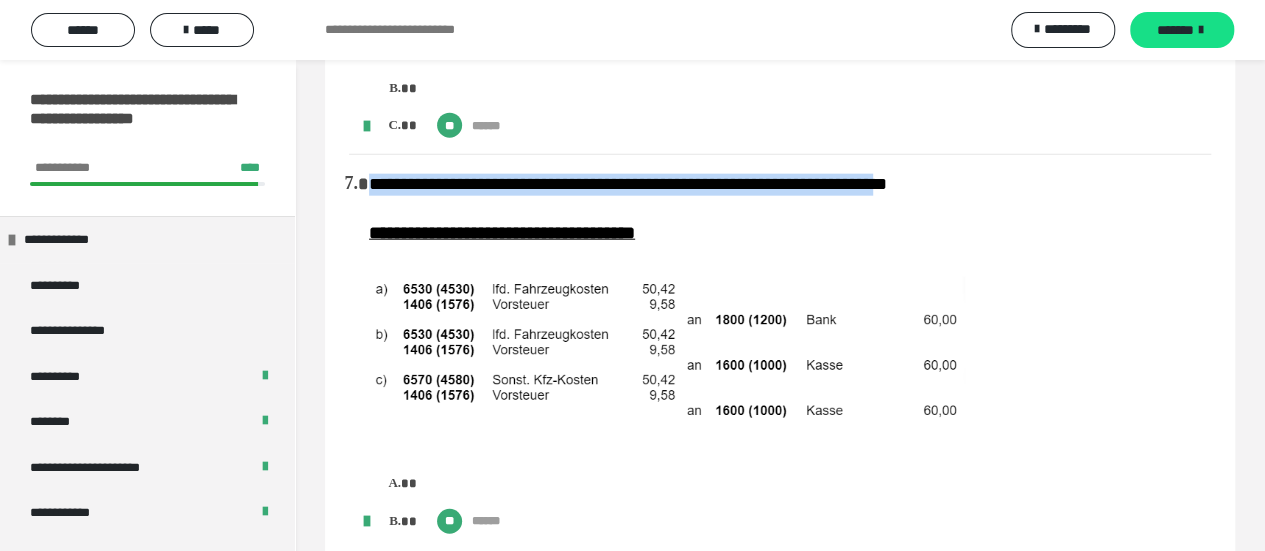 drag, startPoint x: 370, startPoint y: 208, endPoint x: 945, endPoint y: 213, distance: 575.0217 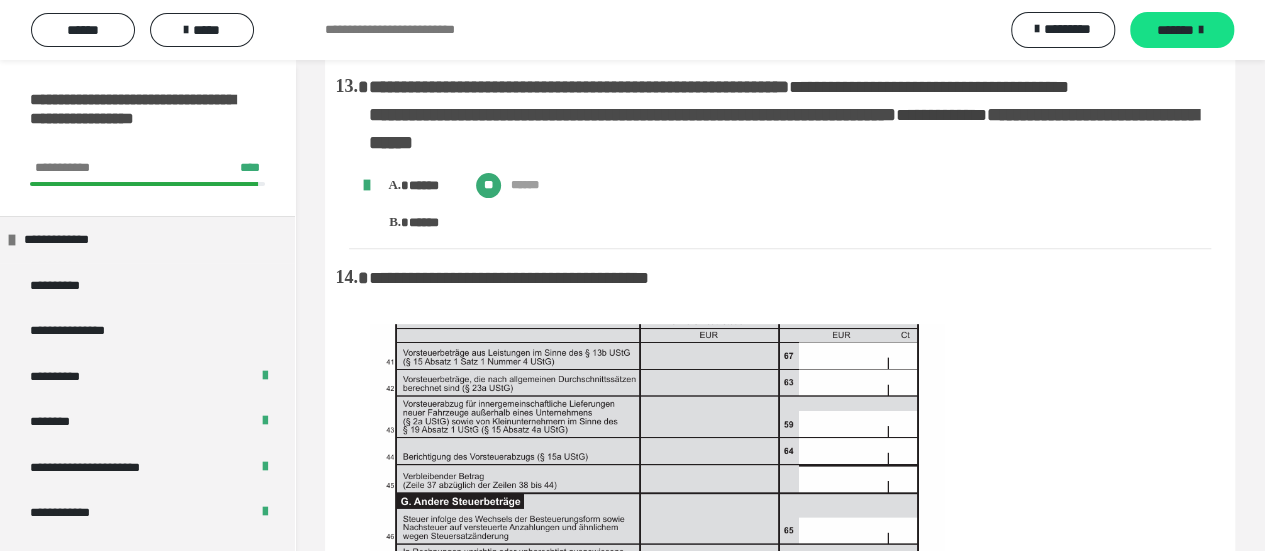 scroll, scrollTop: 4106, scrollLeft: 0, axis: vertical 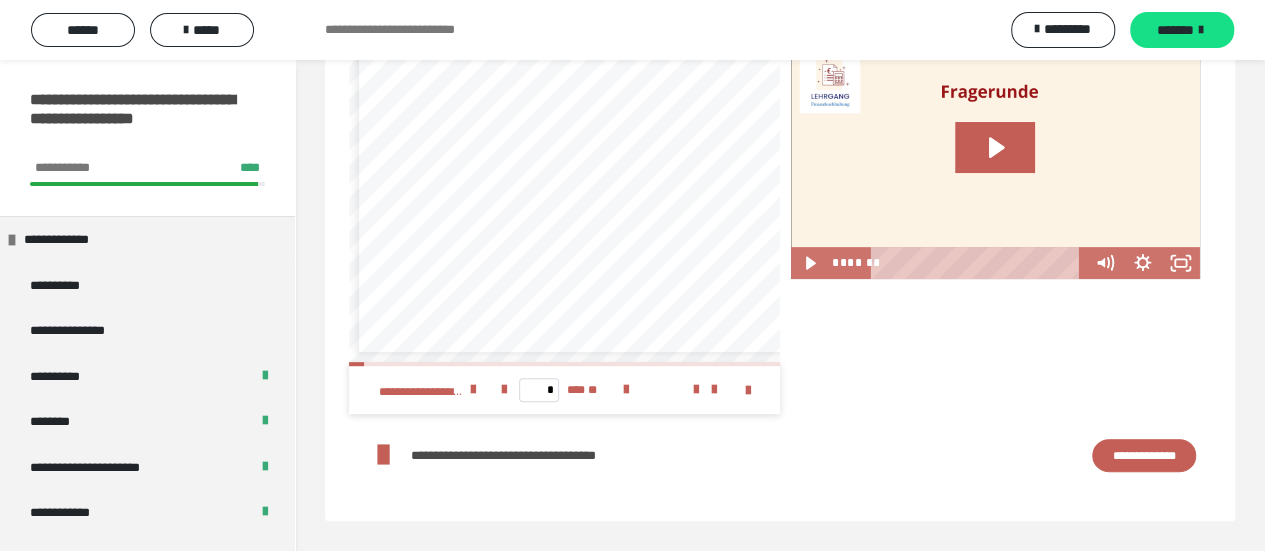 click on "**********" at bounding box center (1144, 455) 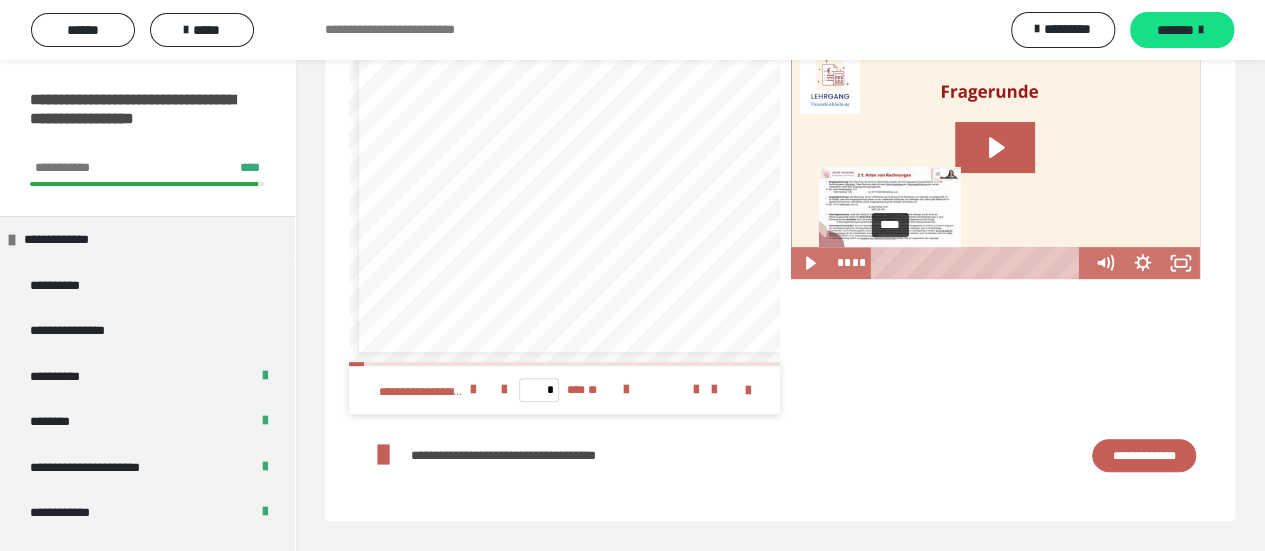 click on "****" at bounding box center (980, 263) 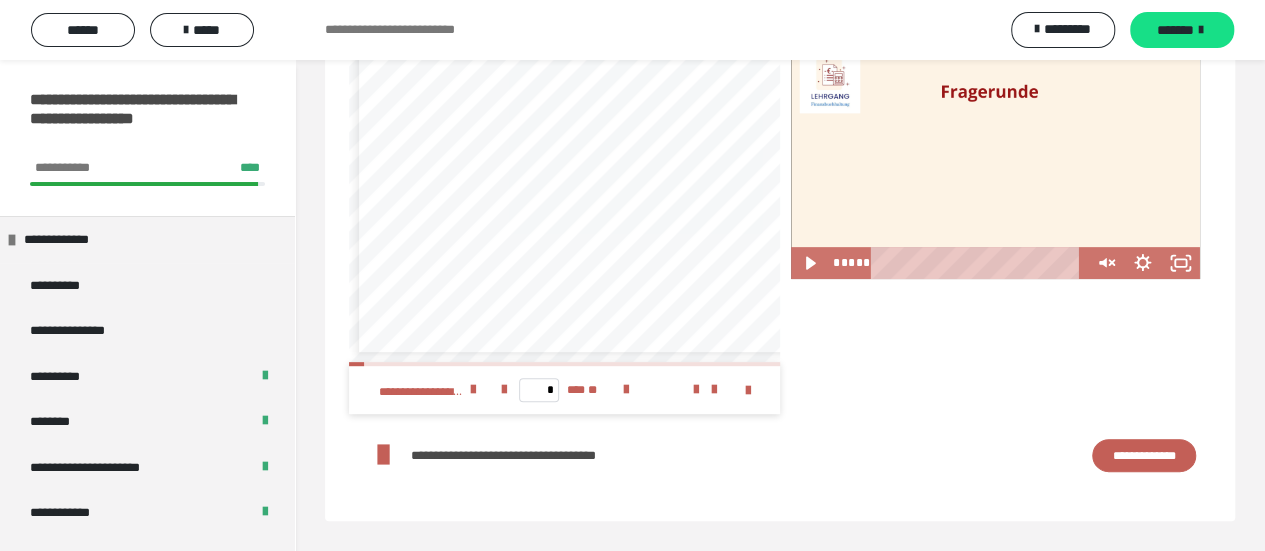 drag, startPoint x: 882, startPoint y: 247, endPoint x: 918, endPoint y: 211, distance: 50.91169 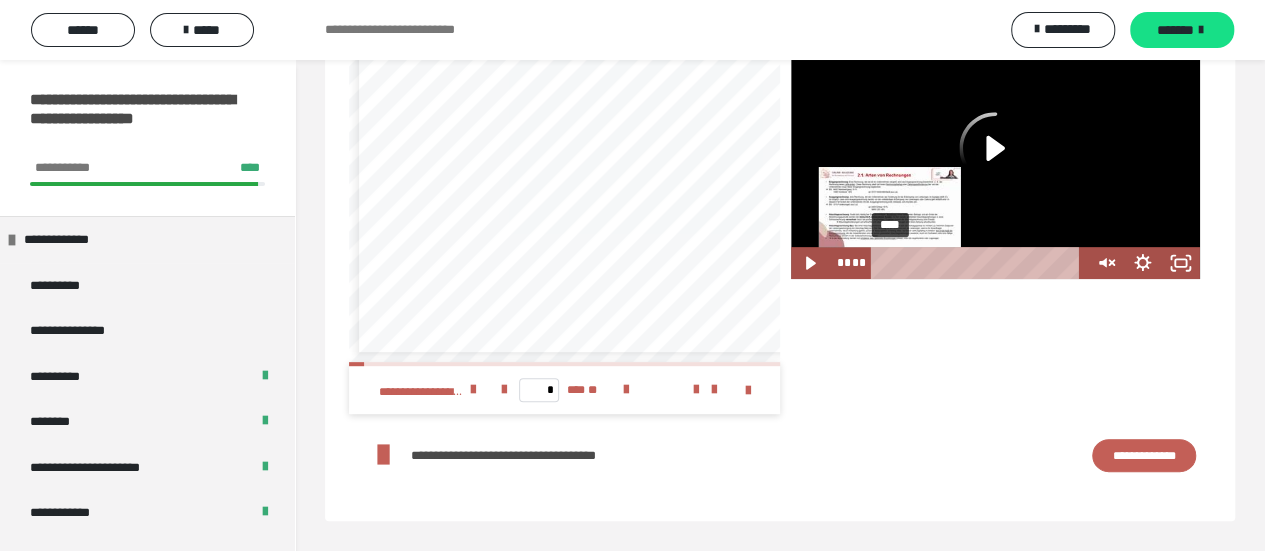 click on "****" at bounding box center [980, 263] 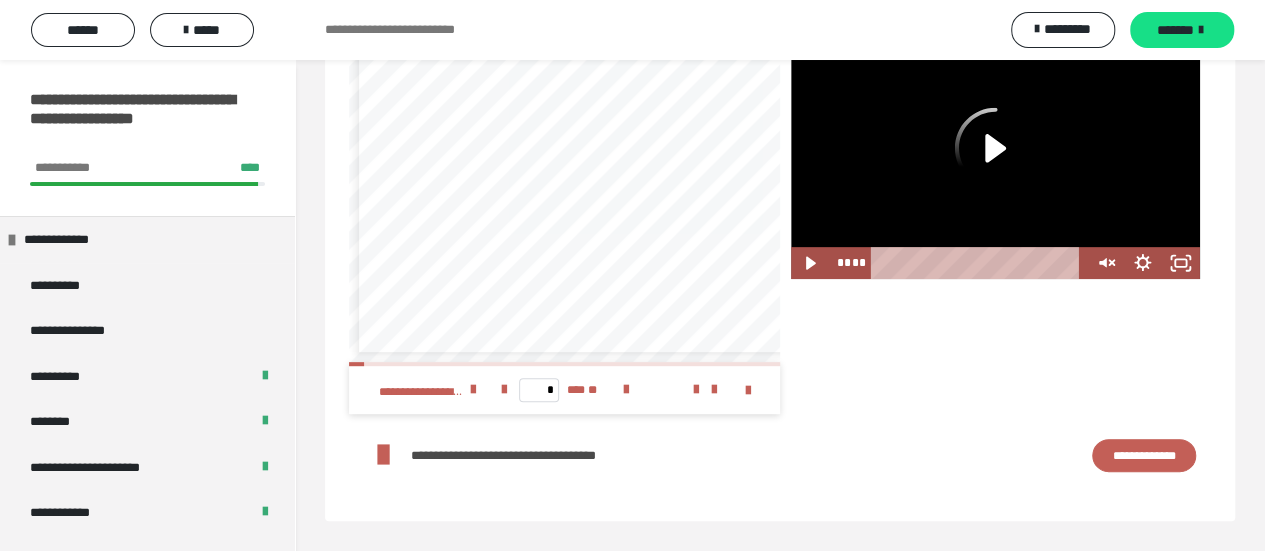 click 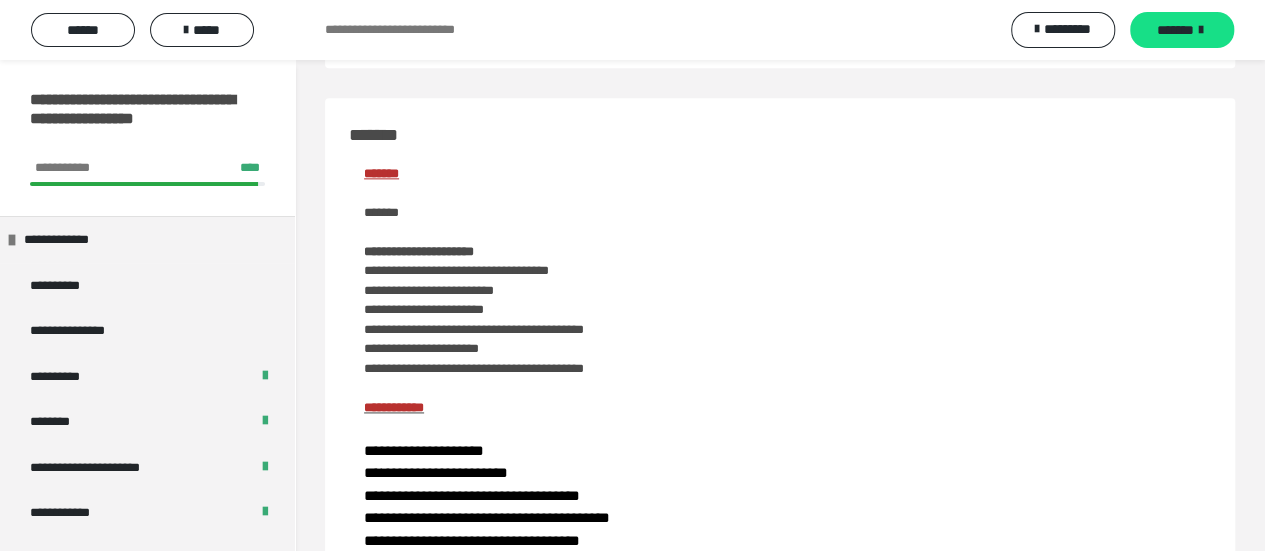 scroll, scrollTop: 4926, scrollLeft: 0, axis: vertical 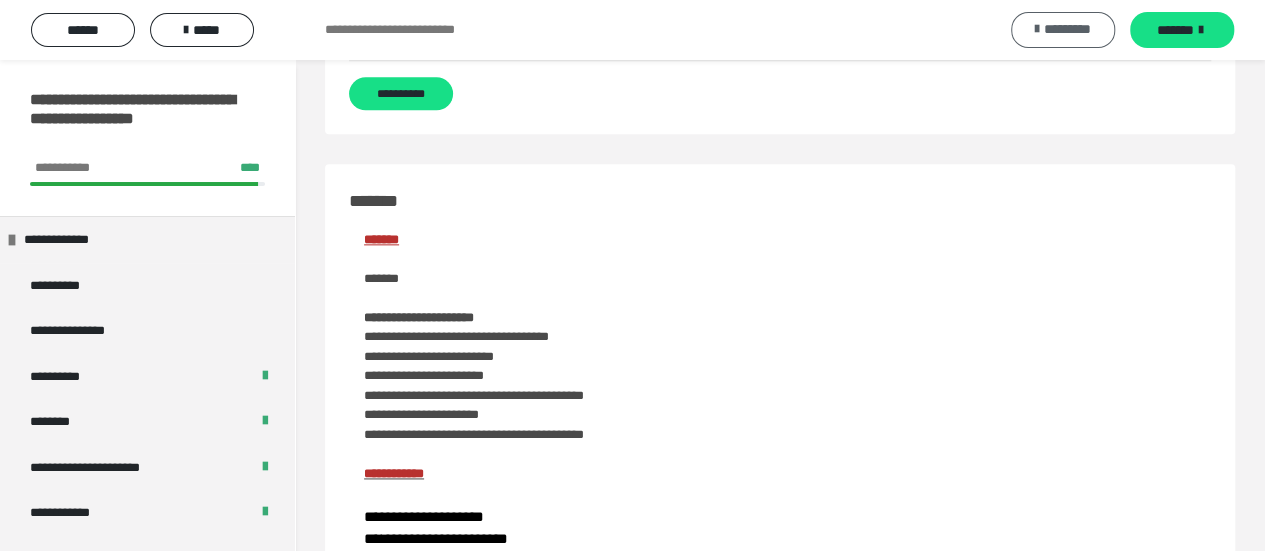 click on "*********" at bounding box center [1067, 29] 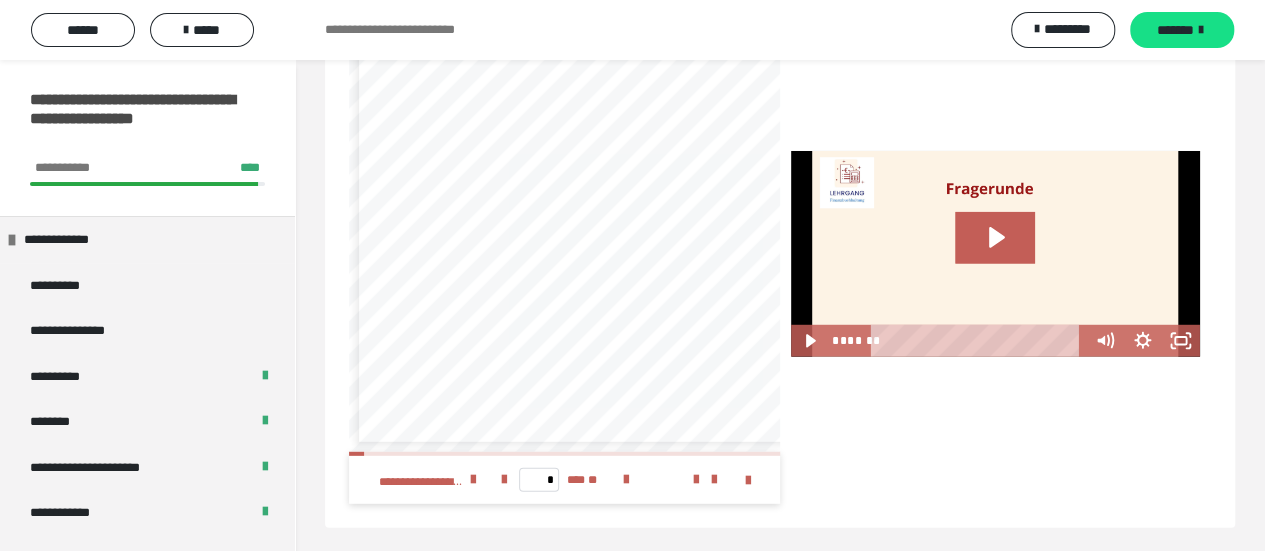 scroll, scrollTop: 2646, scrollLeft: 0, axis: vertical 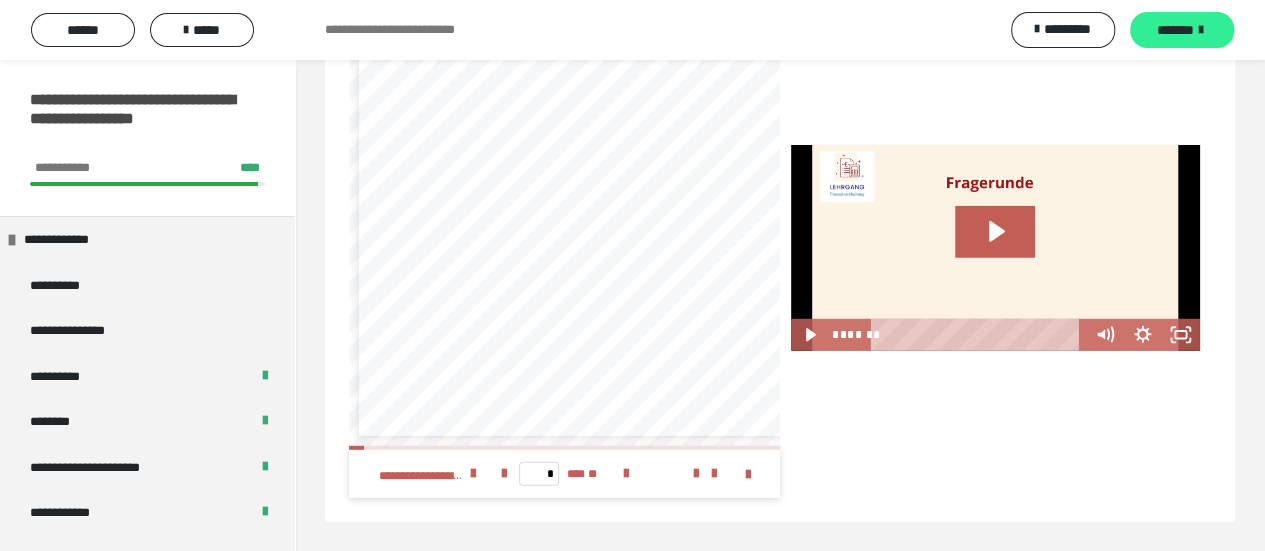 click on "*******" at bounding box center (1175, 30) 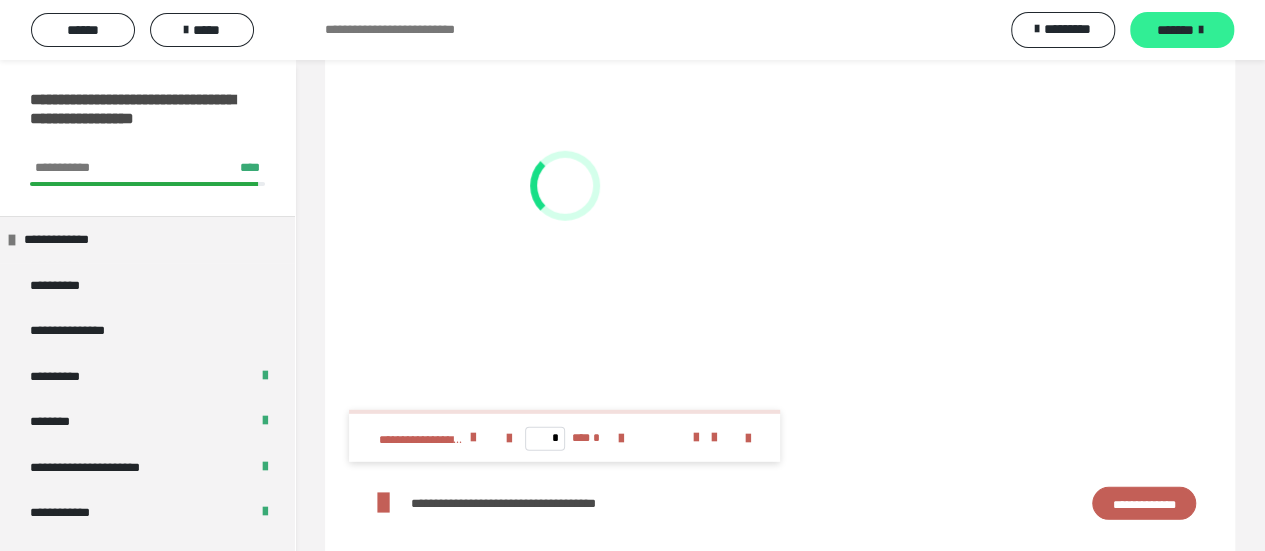 scroll, scrollTop: 2680, scrollLeft: 0, axis: vertical 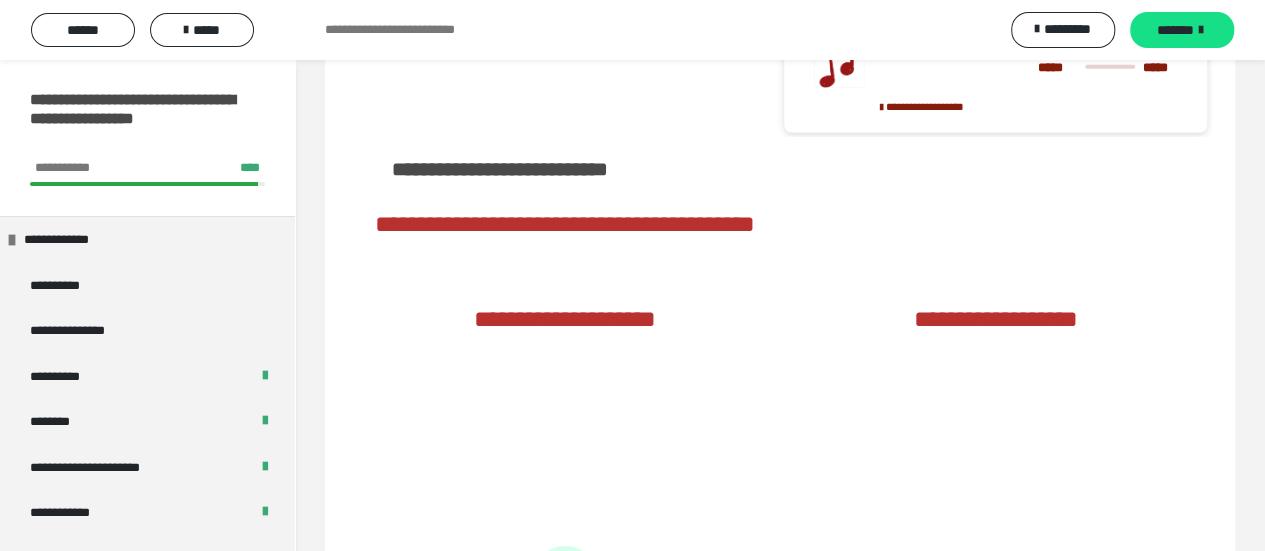 click at bounding box center [995, 240] 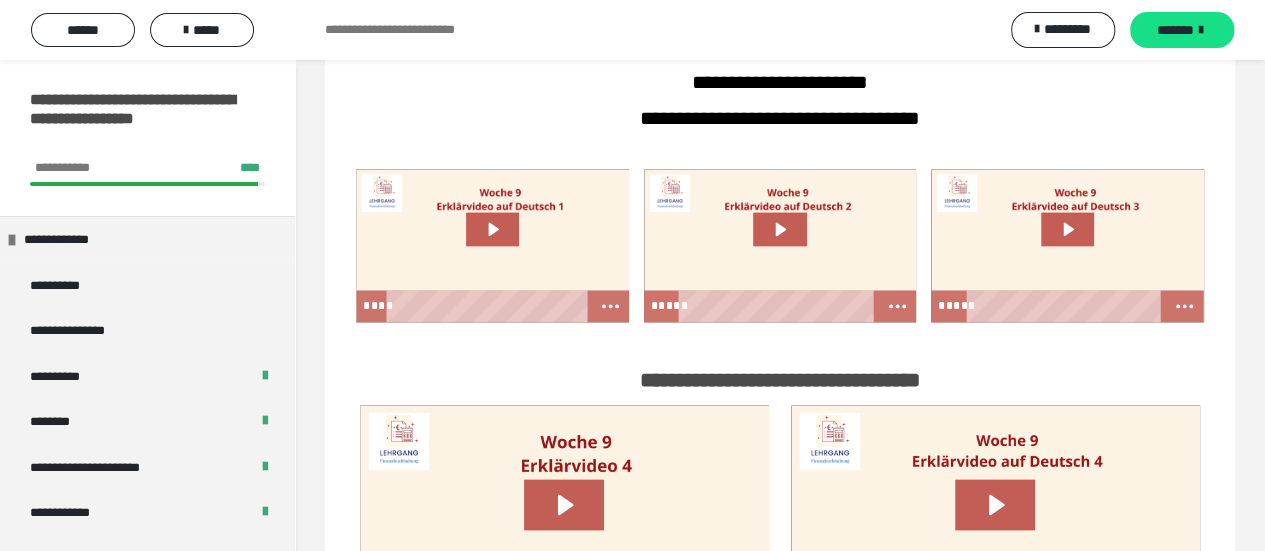 scroll, scrollTop: 1420, scrollLeft: 0, axis: vertical 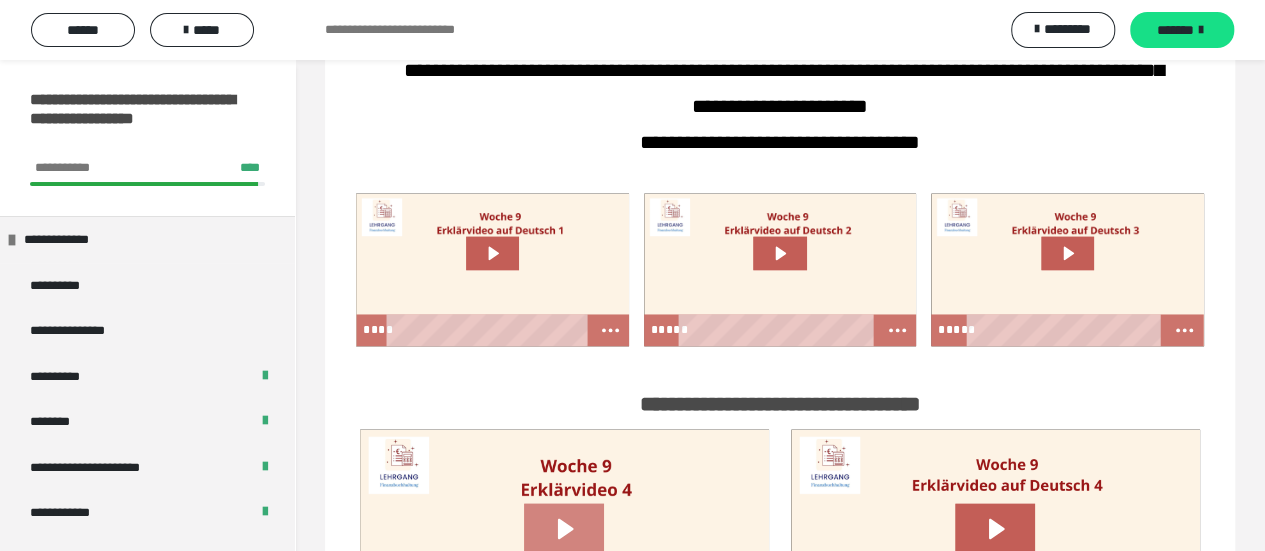 click 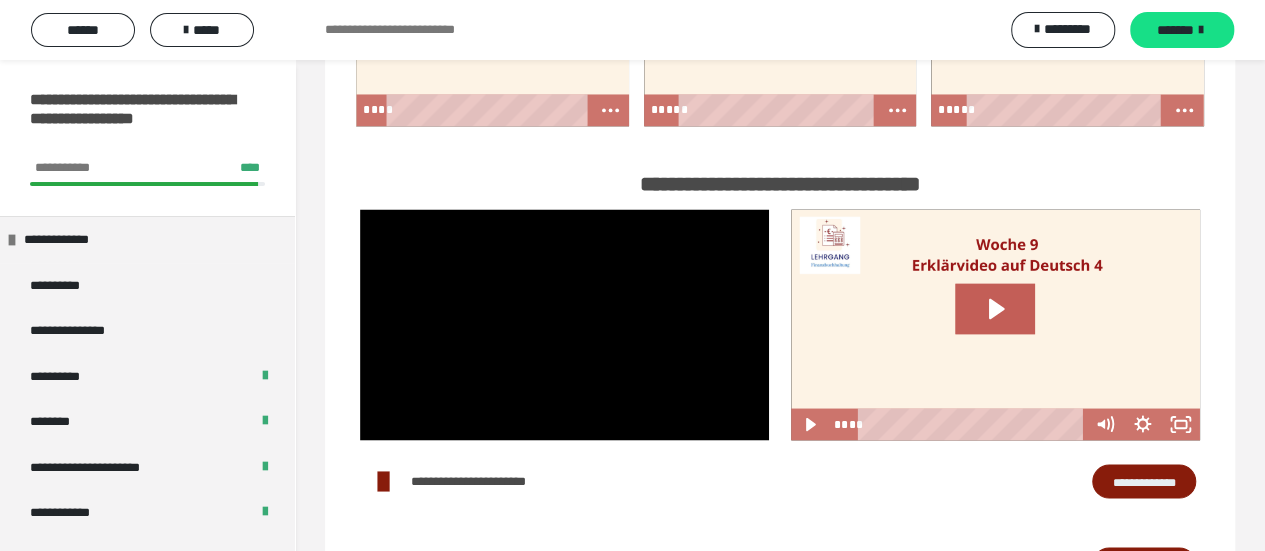 scroll, scrollTop: 1660, scrollLeft: 0, axis: vertical 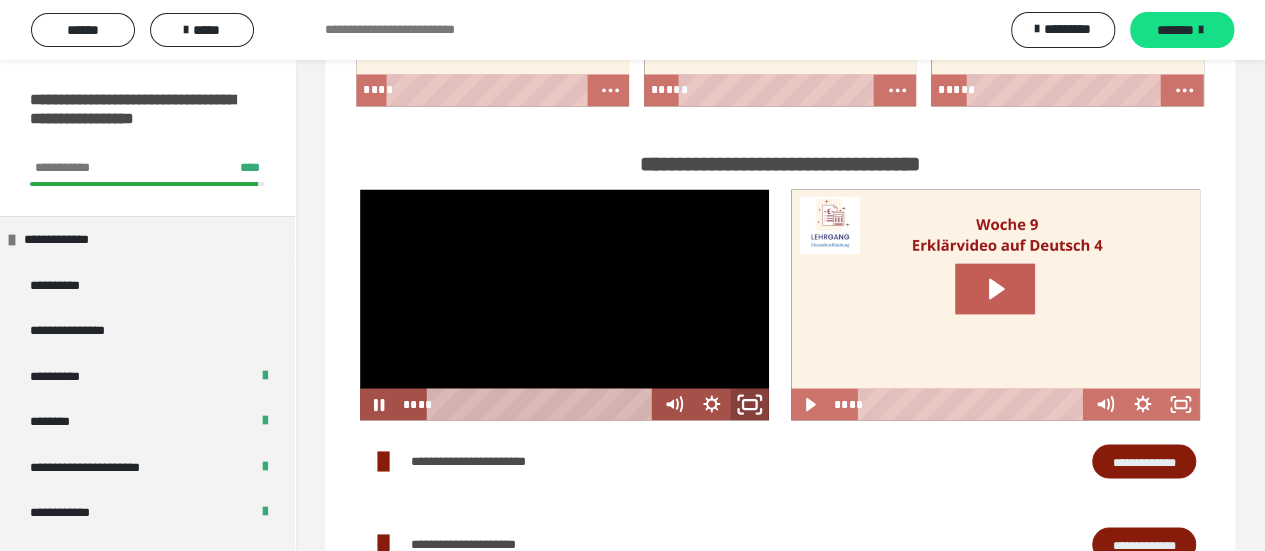 click 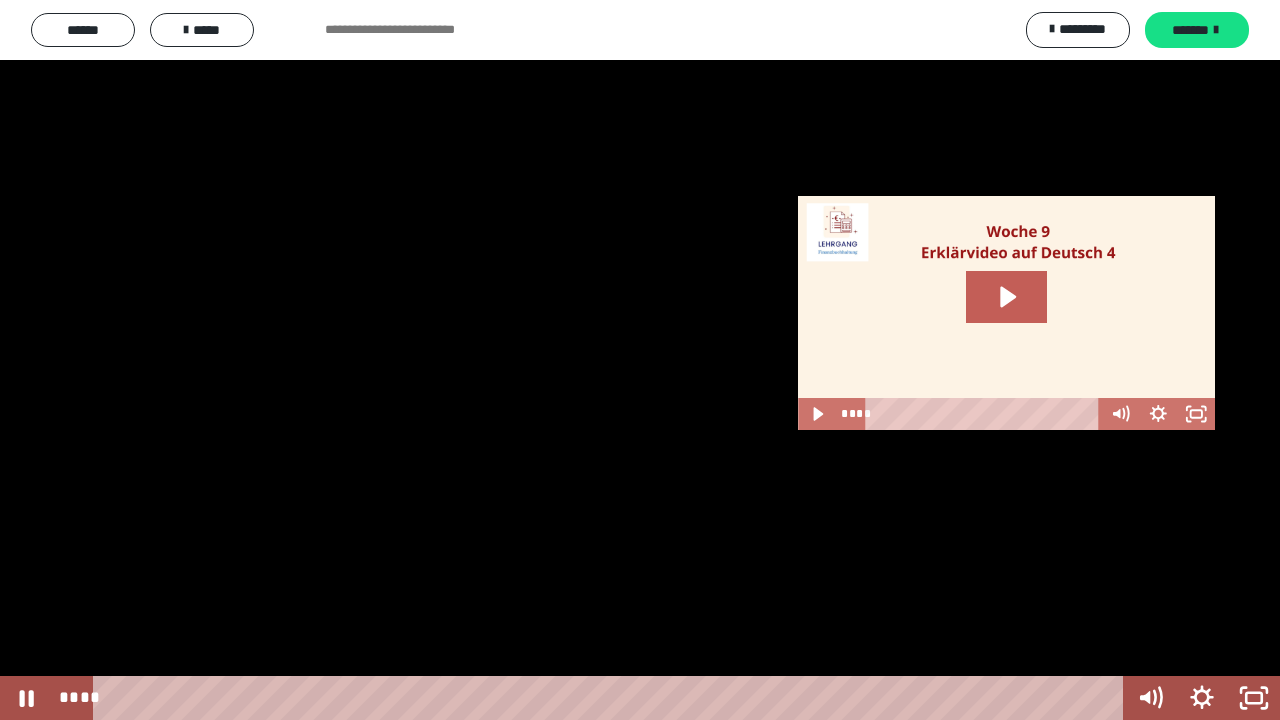 click at bounding box center [640, 360] 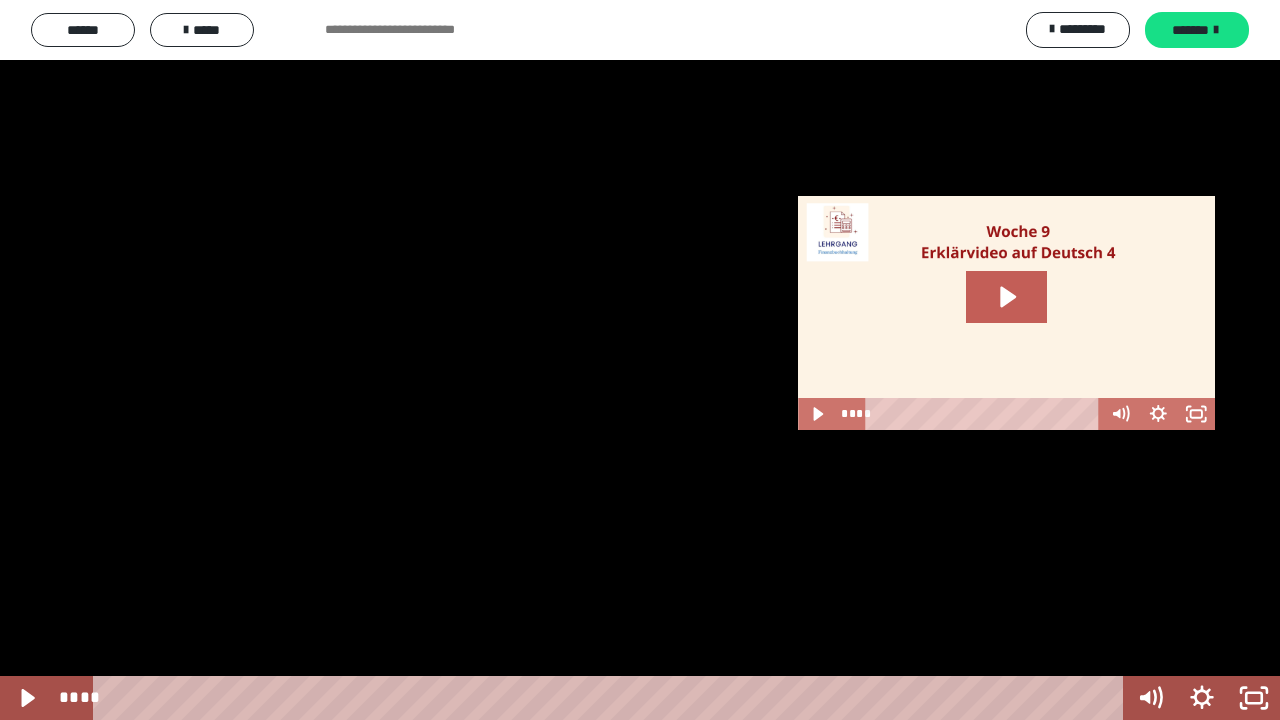 click at bounding box center [640, 360] 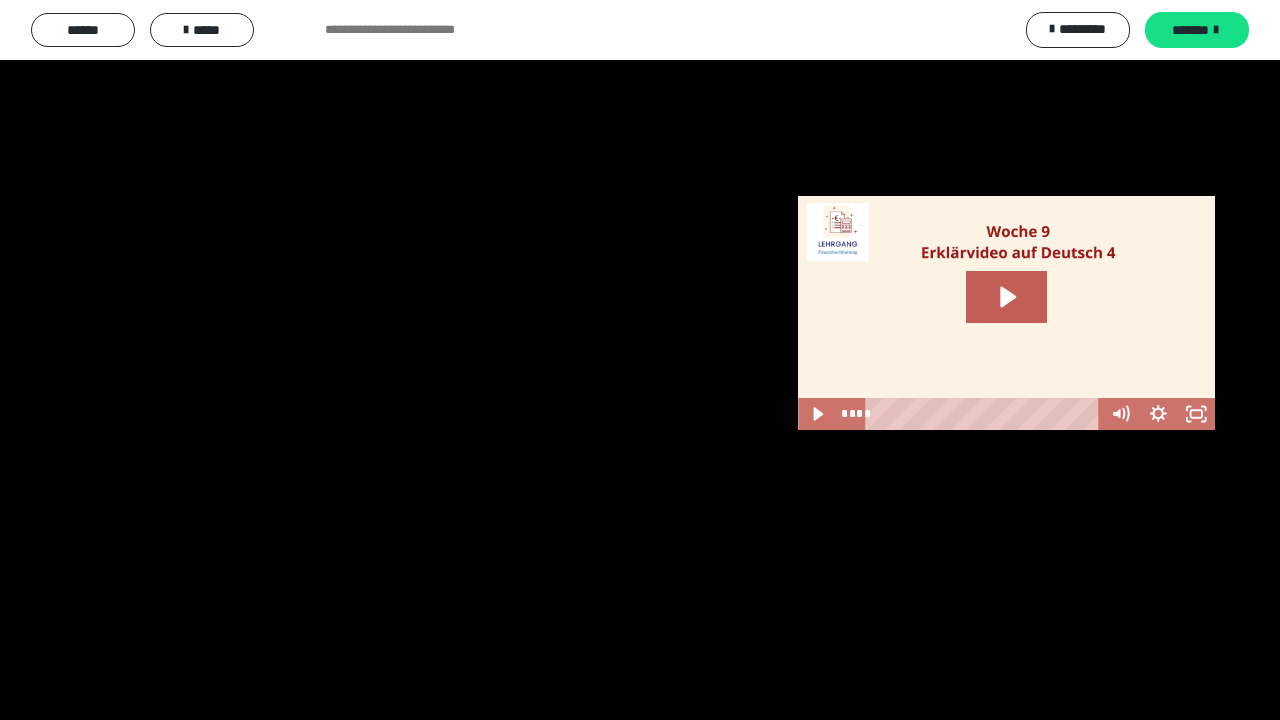 click at bounding box center (640, 360) 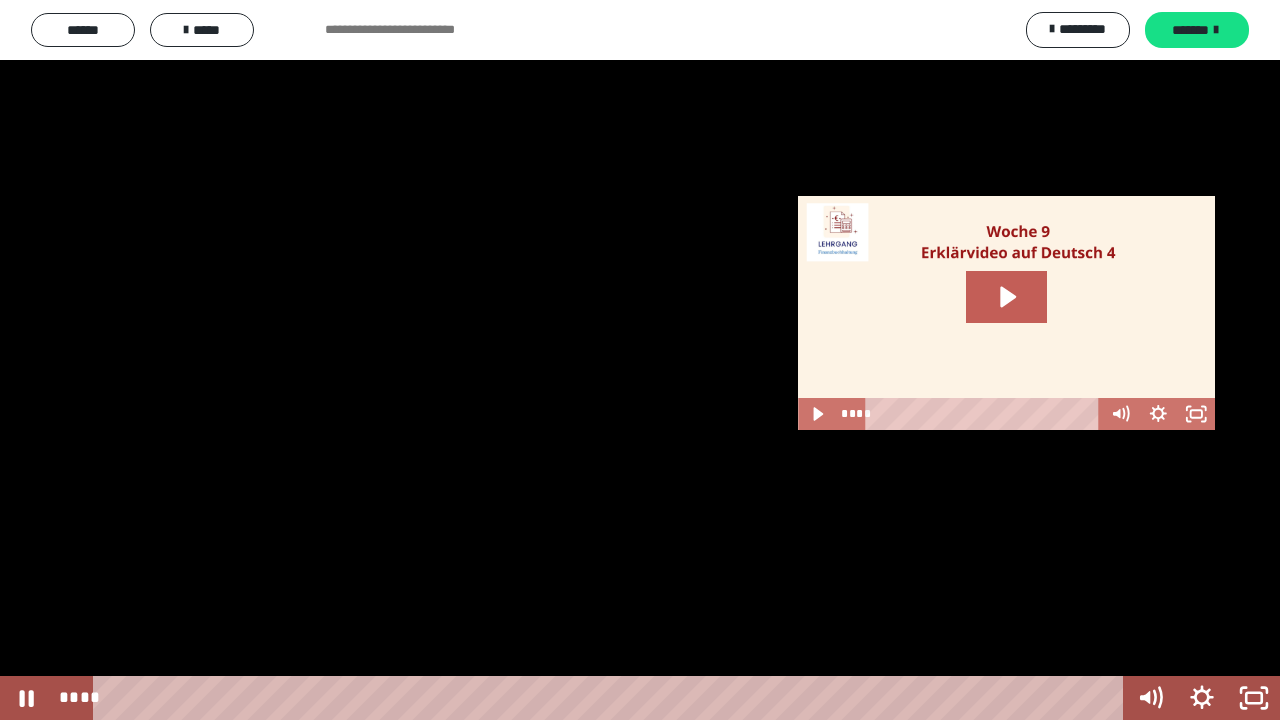 click at bounding box center [640, 360] 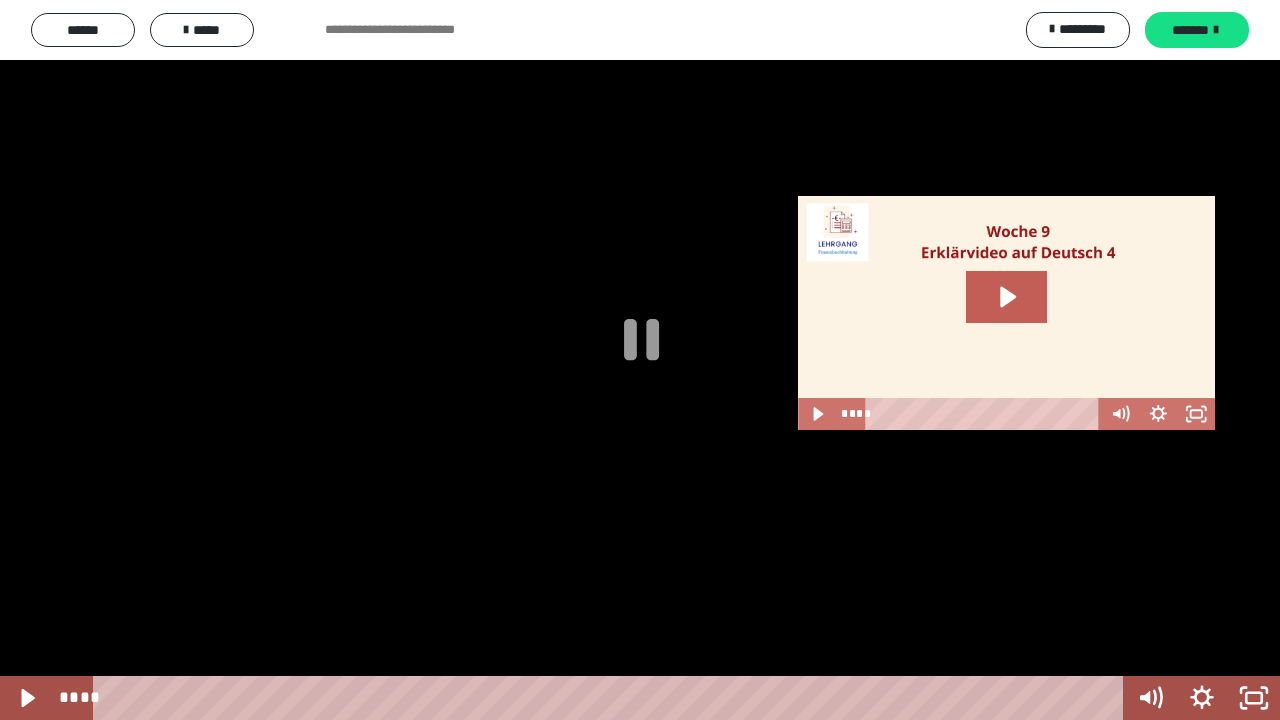click at bounding box center [640, 360] 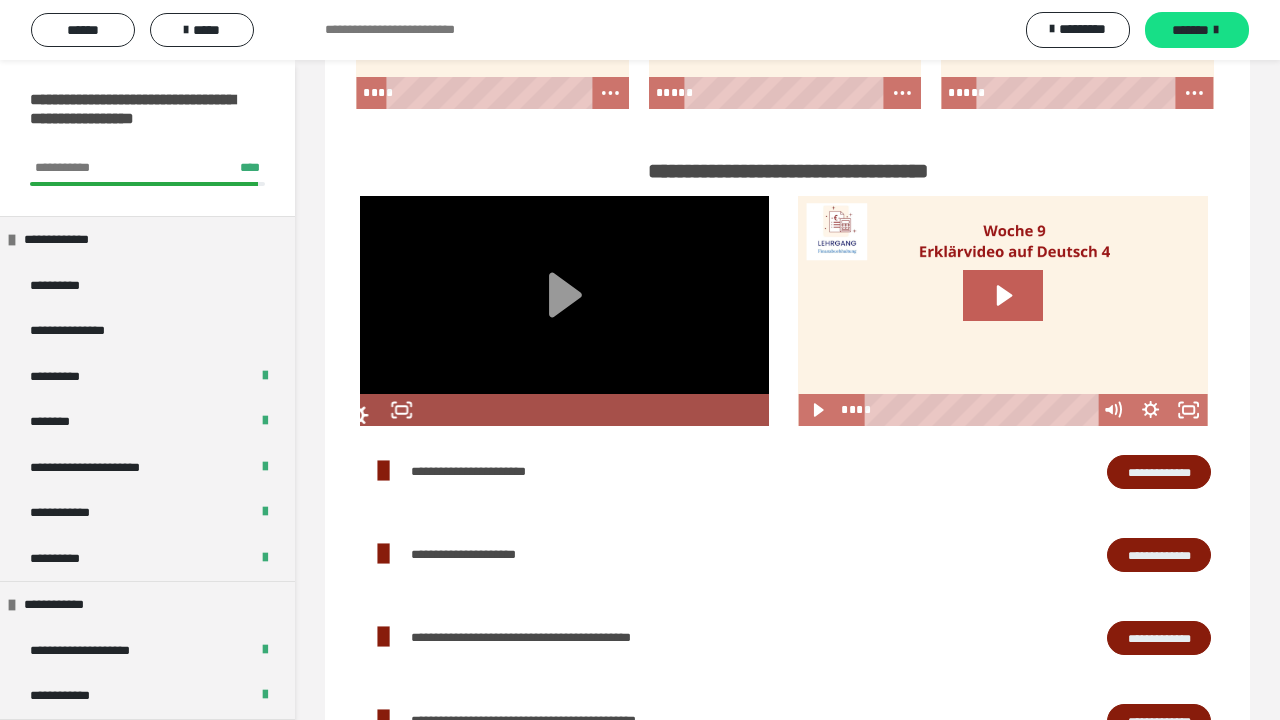 click at bounding box center (1002, 311) 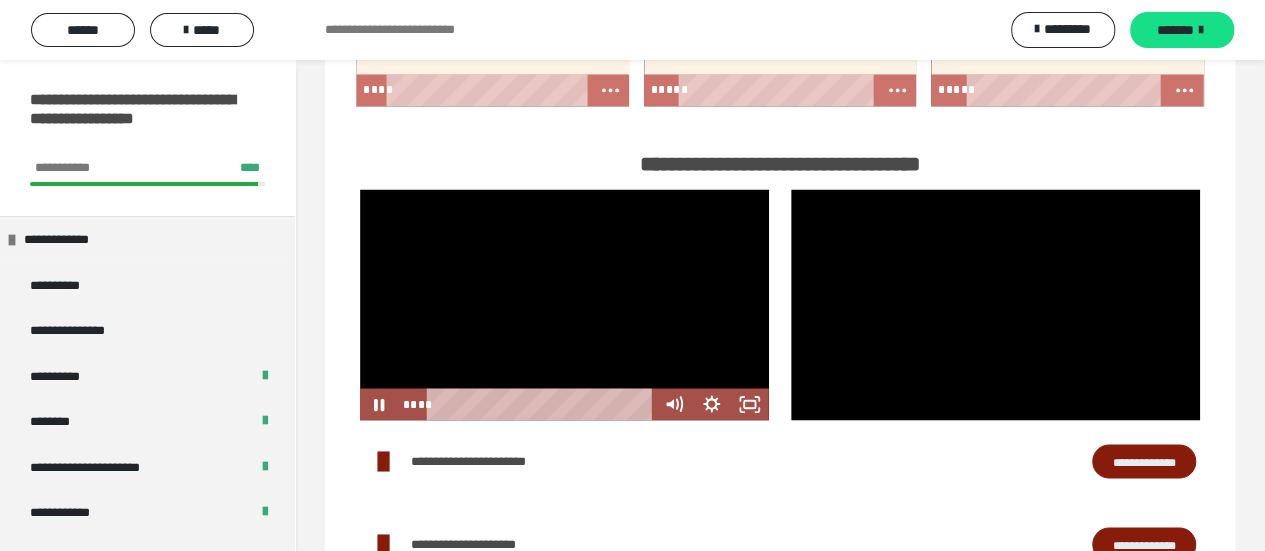 click at bounding box center (564, 304) 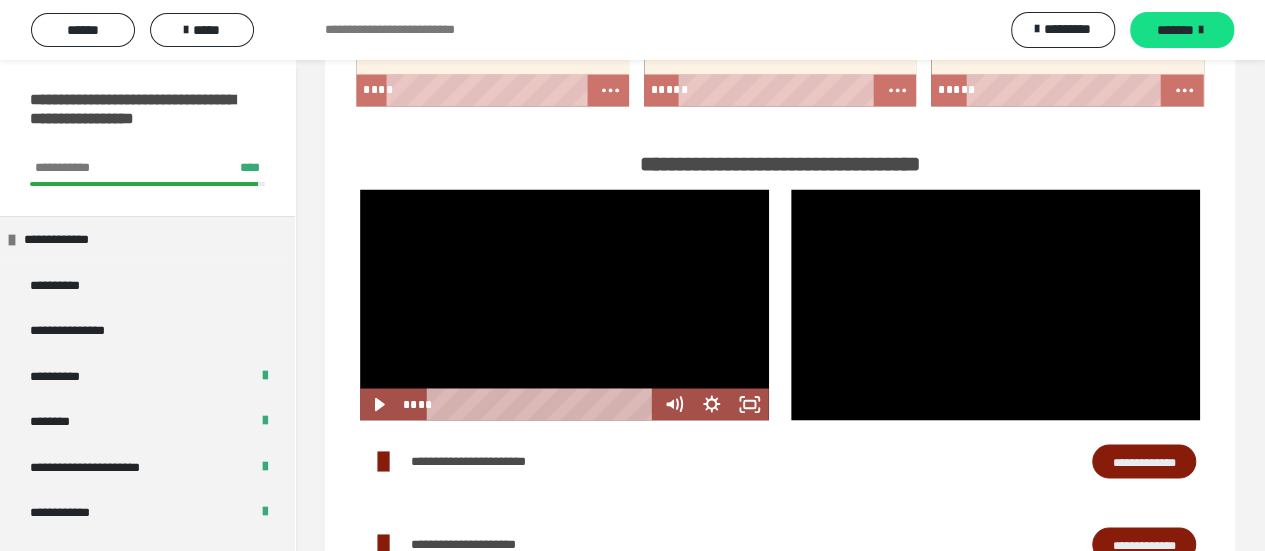 drag, startPoint x: 583, startPoint y: 312, endPoint x: 554, endPoint y: 328, distance: 33.12099 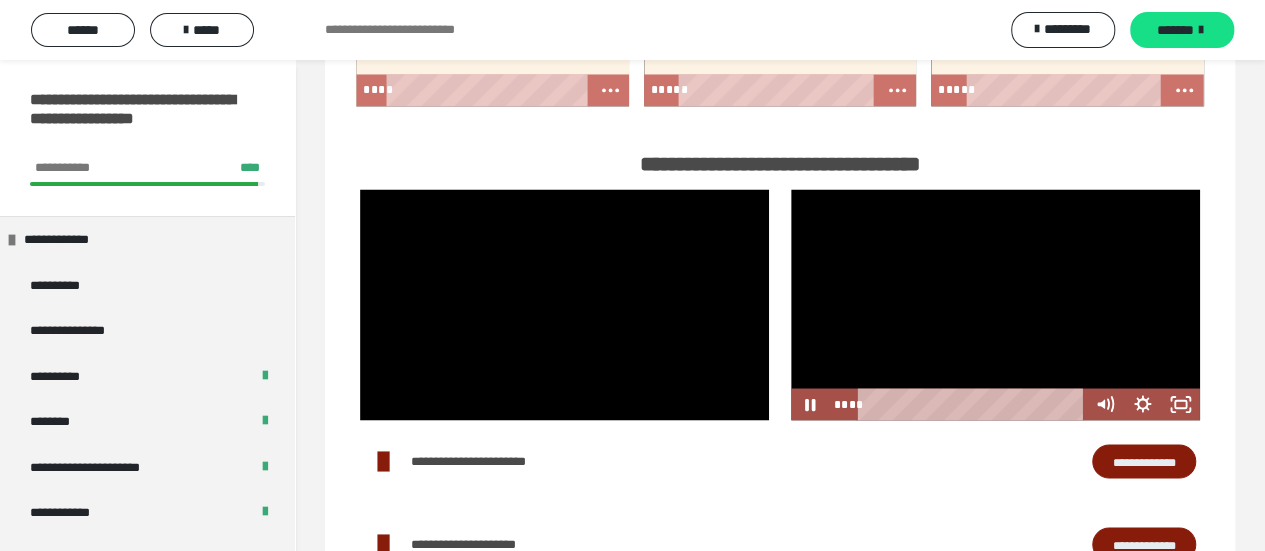 drag, startPoint x: 554, startPoint y: 328, endPoint x: 892, endPoint y: 329, distance: 338.00146 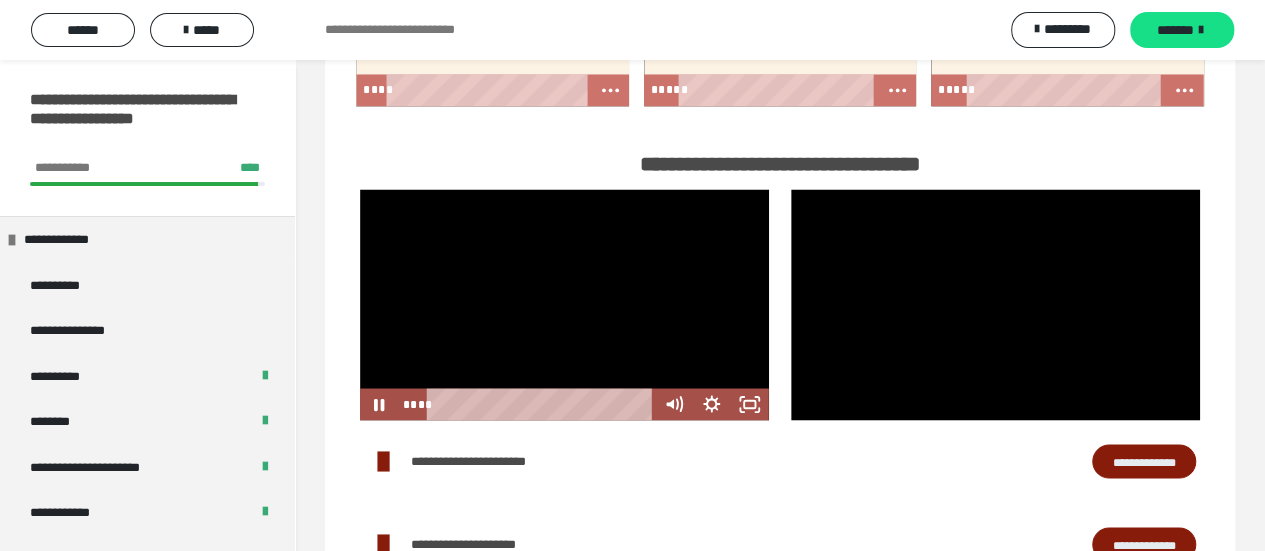 click at bounding box center [564, 304] 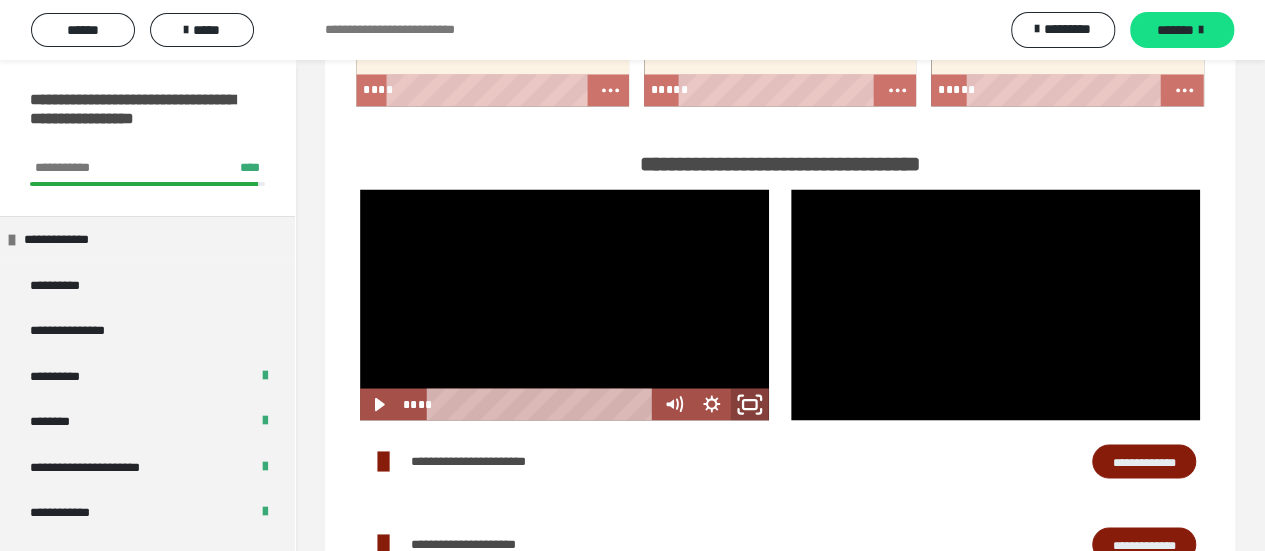click 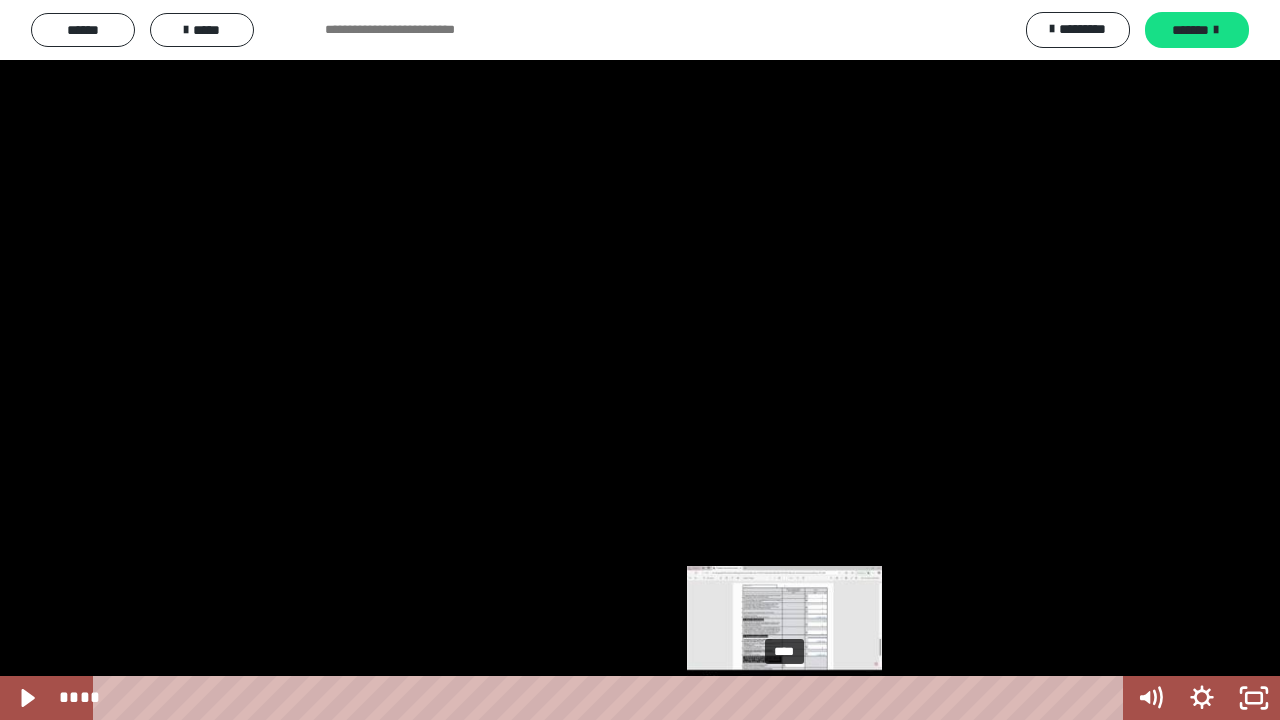 click on "****" at bounding box center (612, 698) 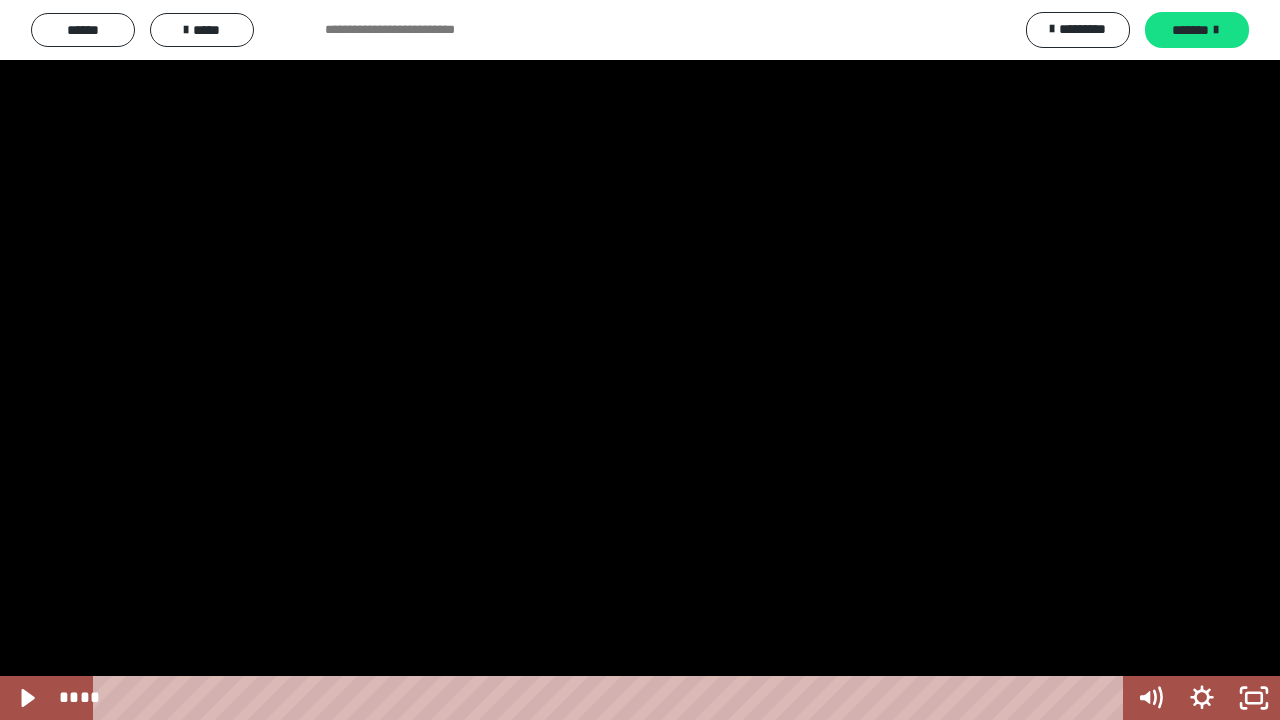 click at bounding box center (640, 360) 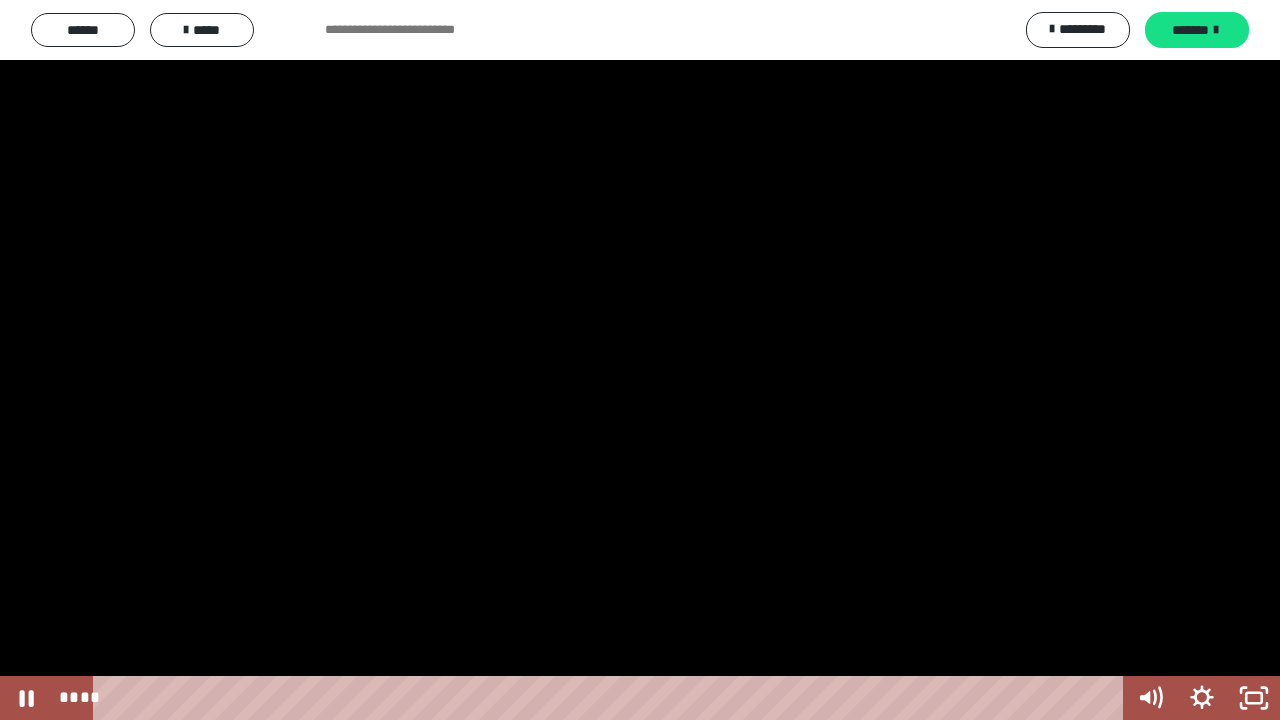 click at bounding box center [640, 360] 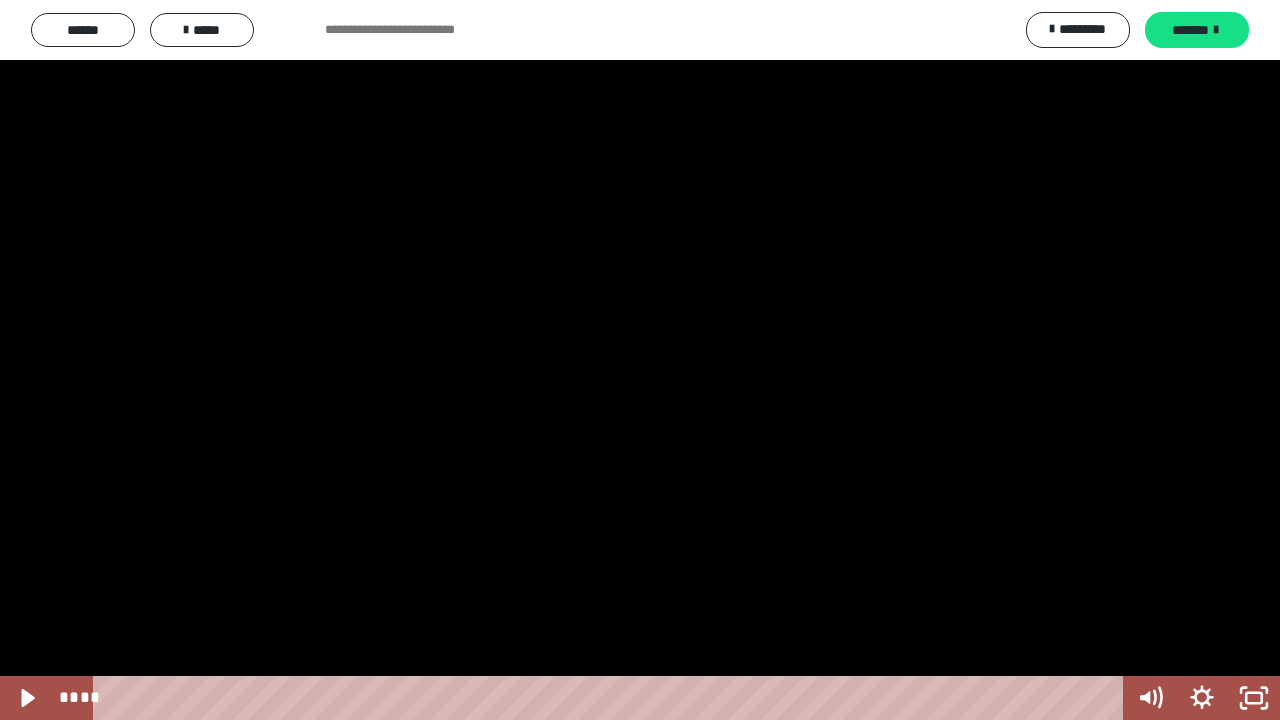 click at bounding box center [640, 360] 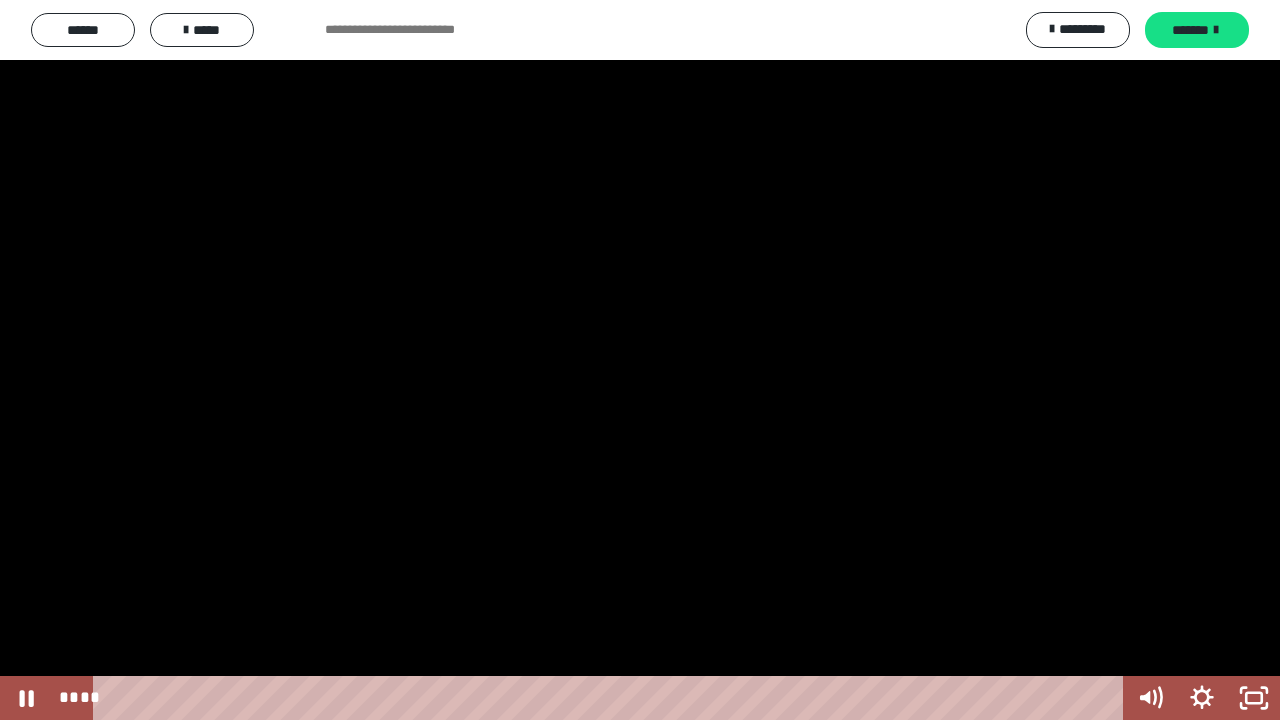 click at bounding box center (640, 360) 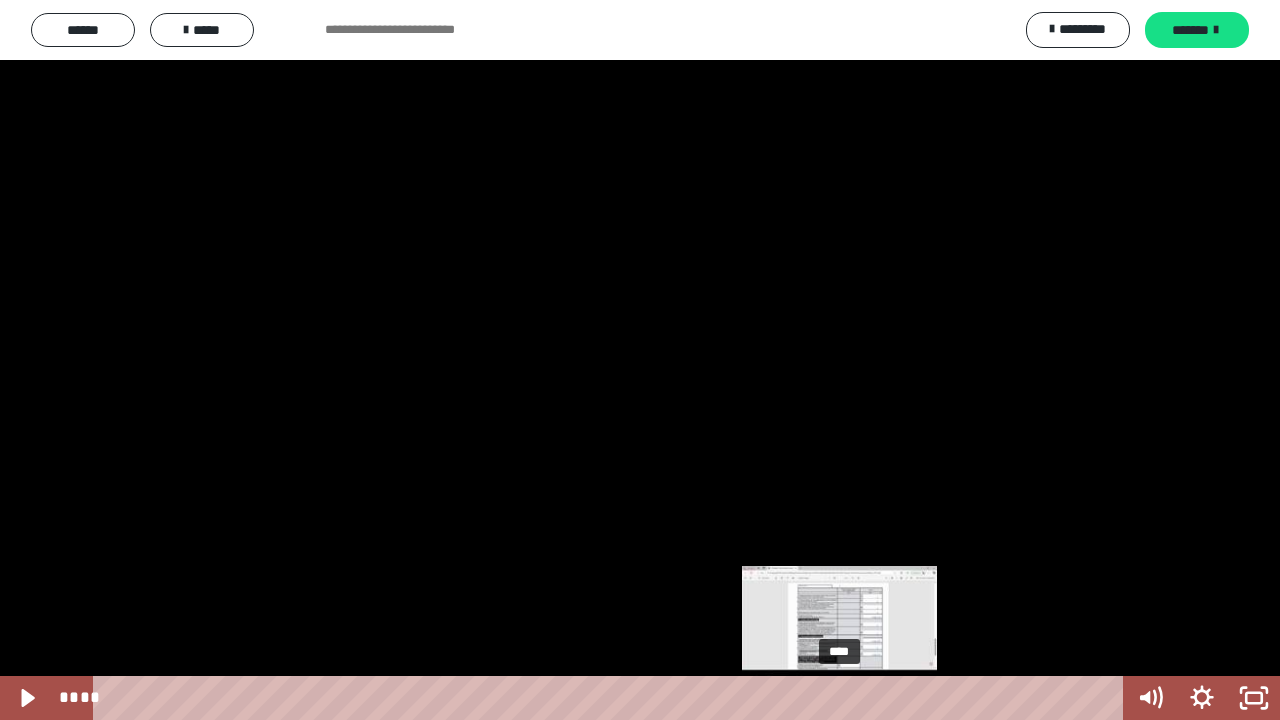 click on "****" at bounding box center (612, 698) 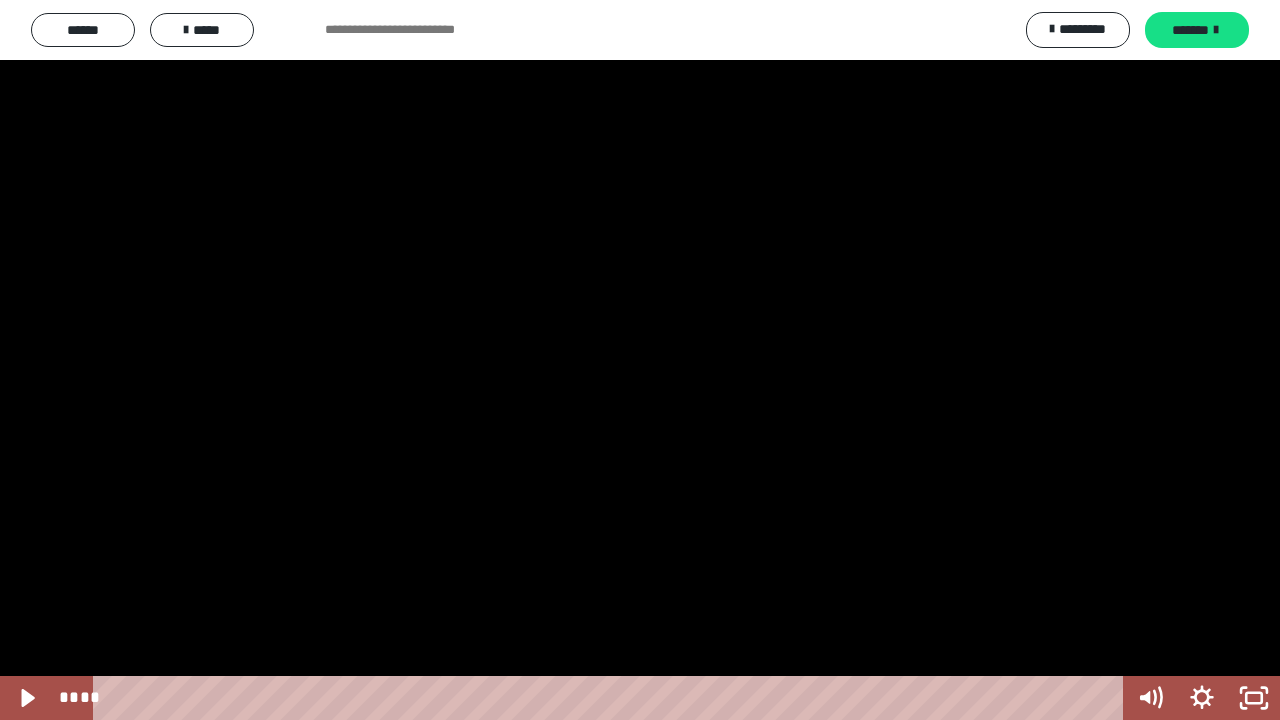 click at bounding box center (640, 360) 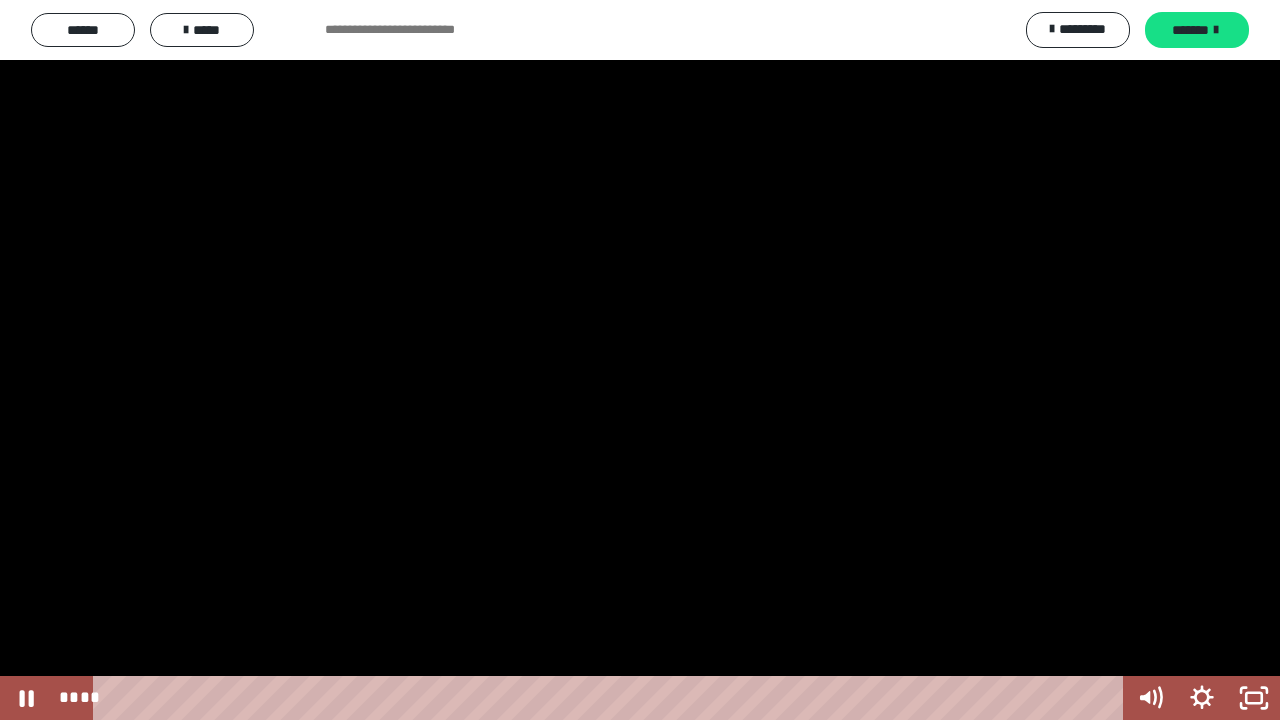 click at bounding box center [640, 360] 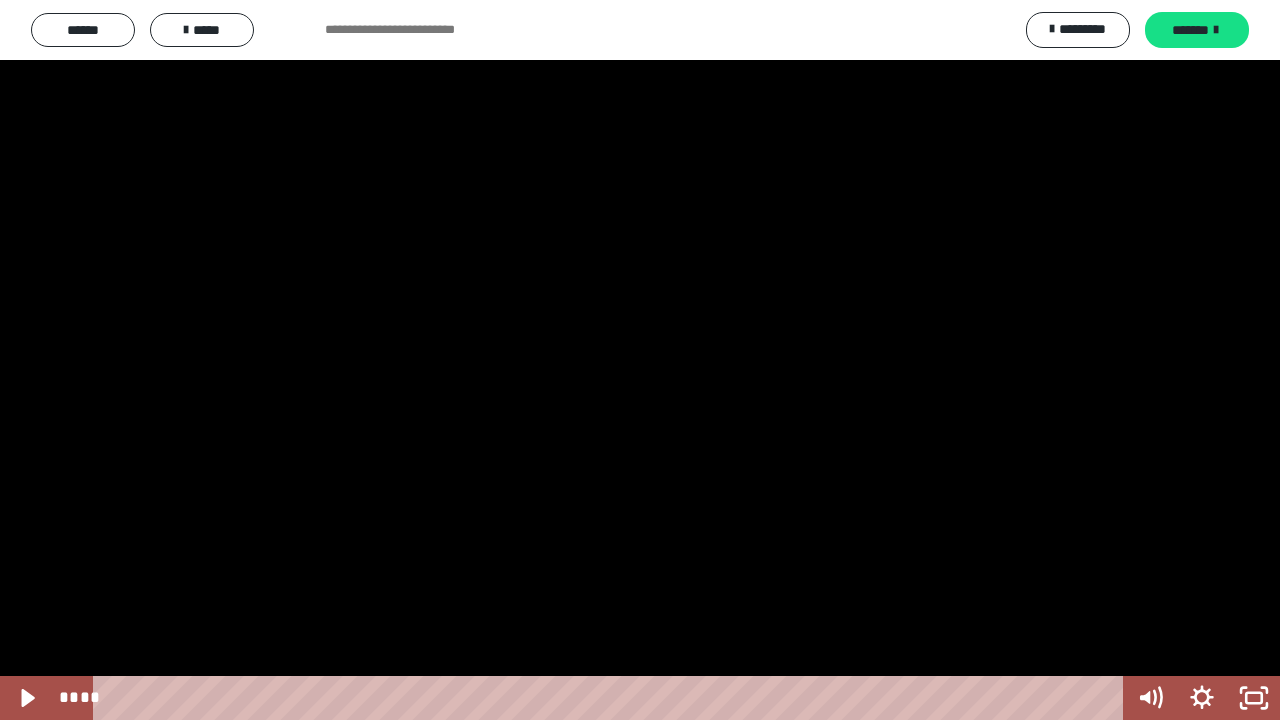 click at bounding box center [640, 360] 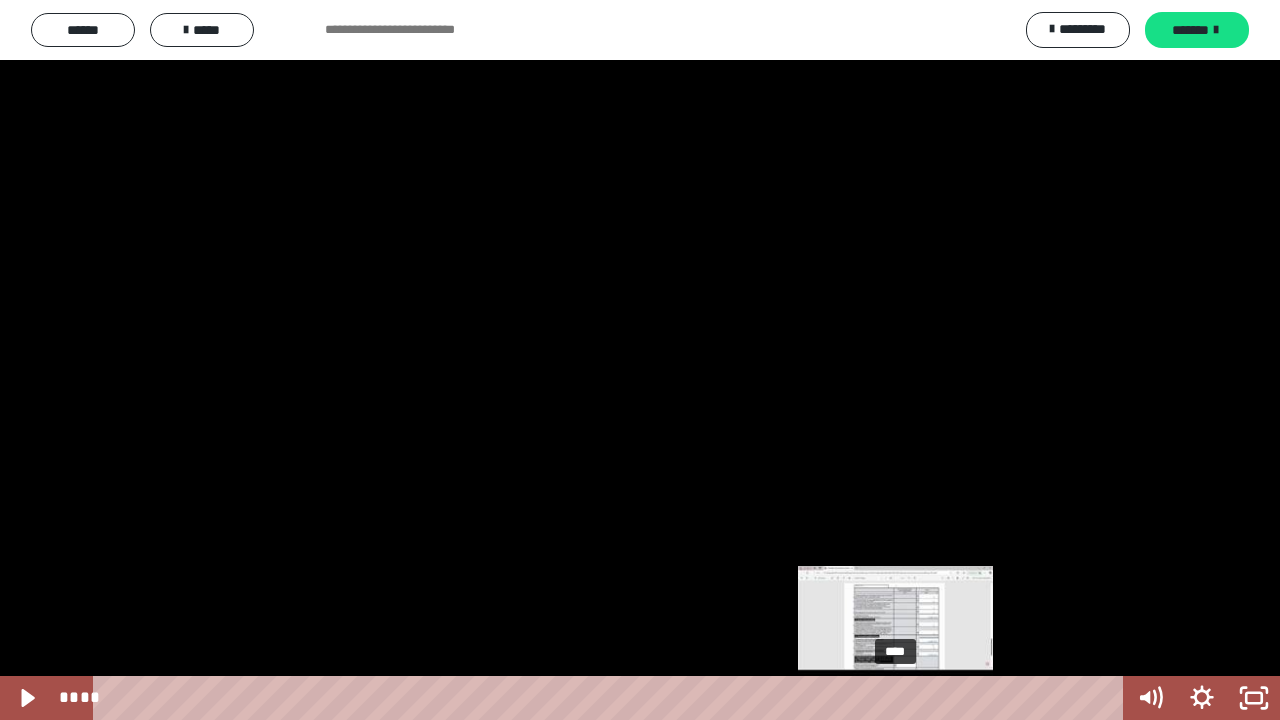 click on "****" at bounding box center [612, 698] 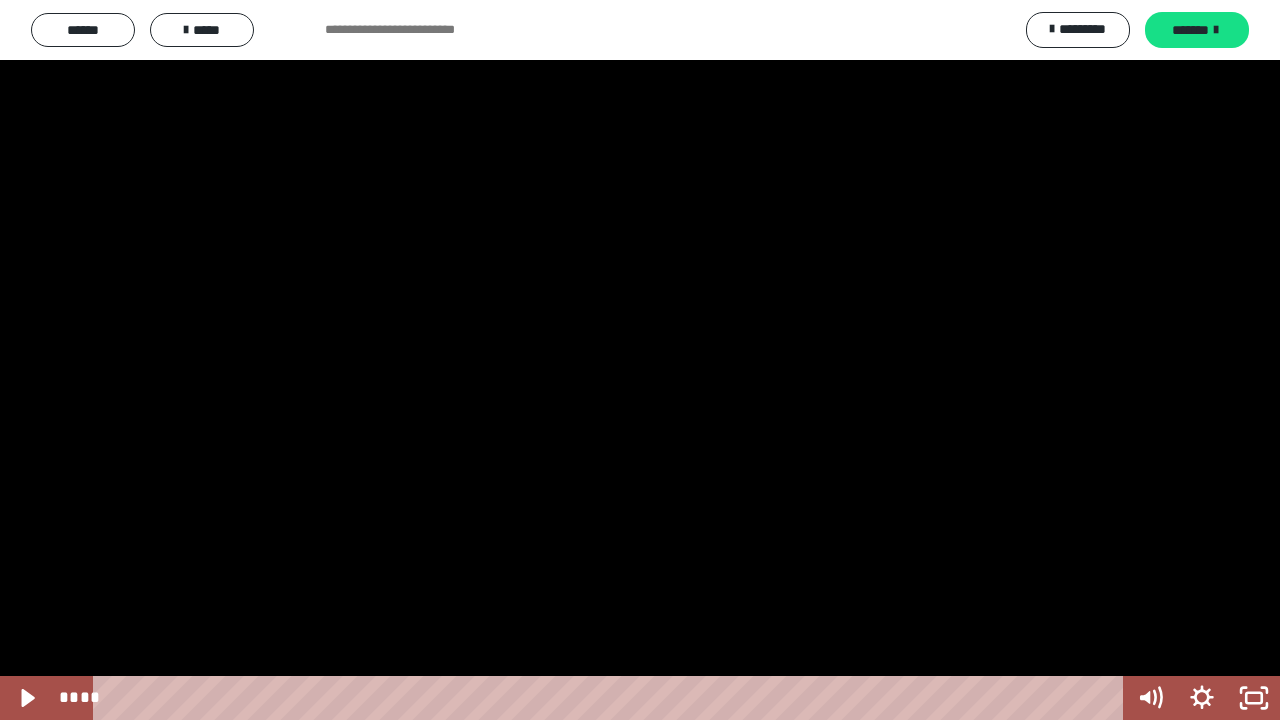 click at bounding box center [640, 360] 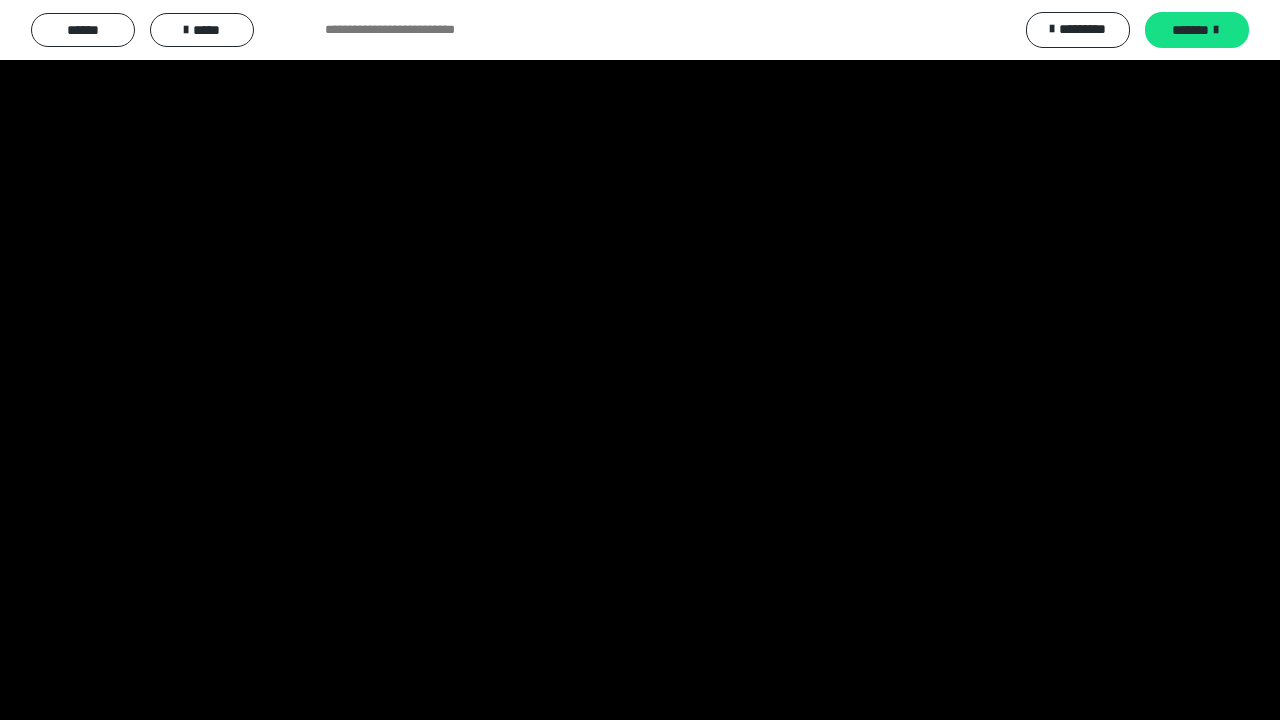 click at bounding box center [640, 360] 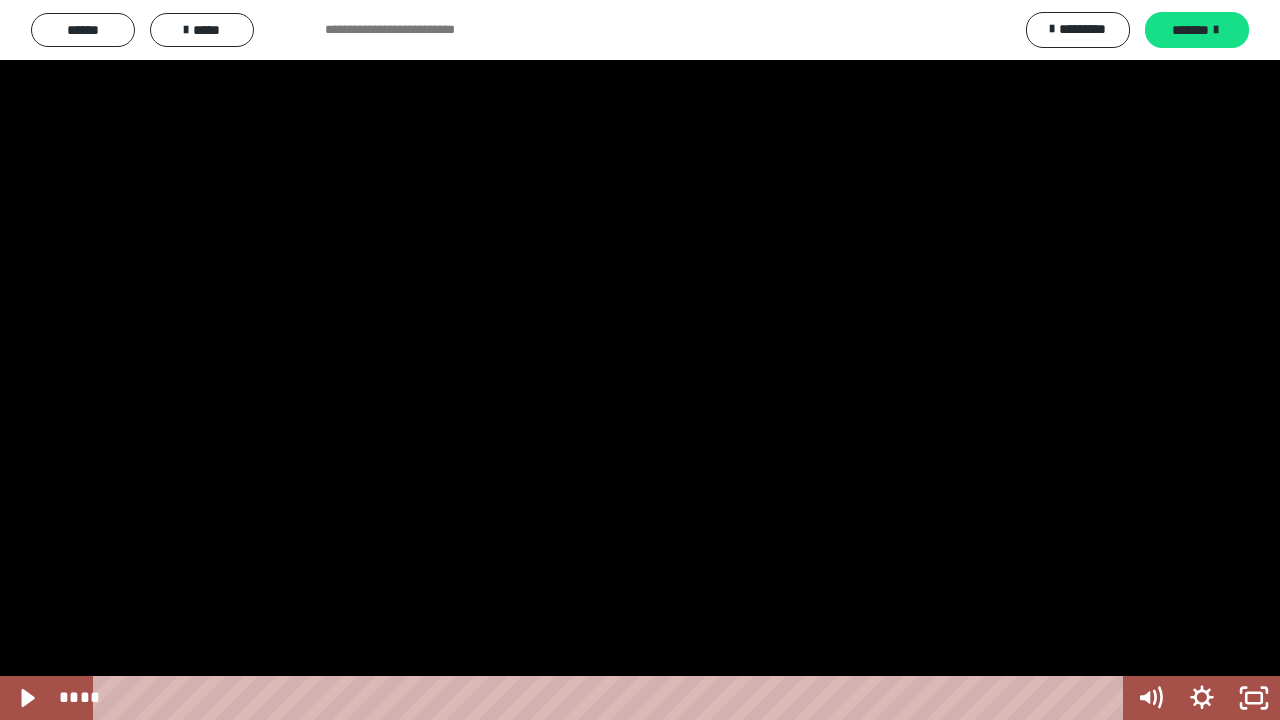 click on "**********" at bounding box center [640, 360] 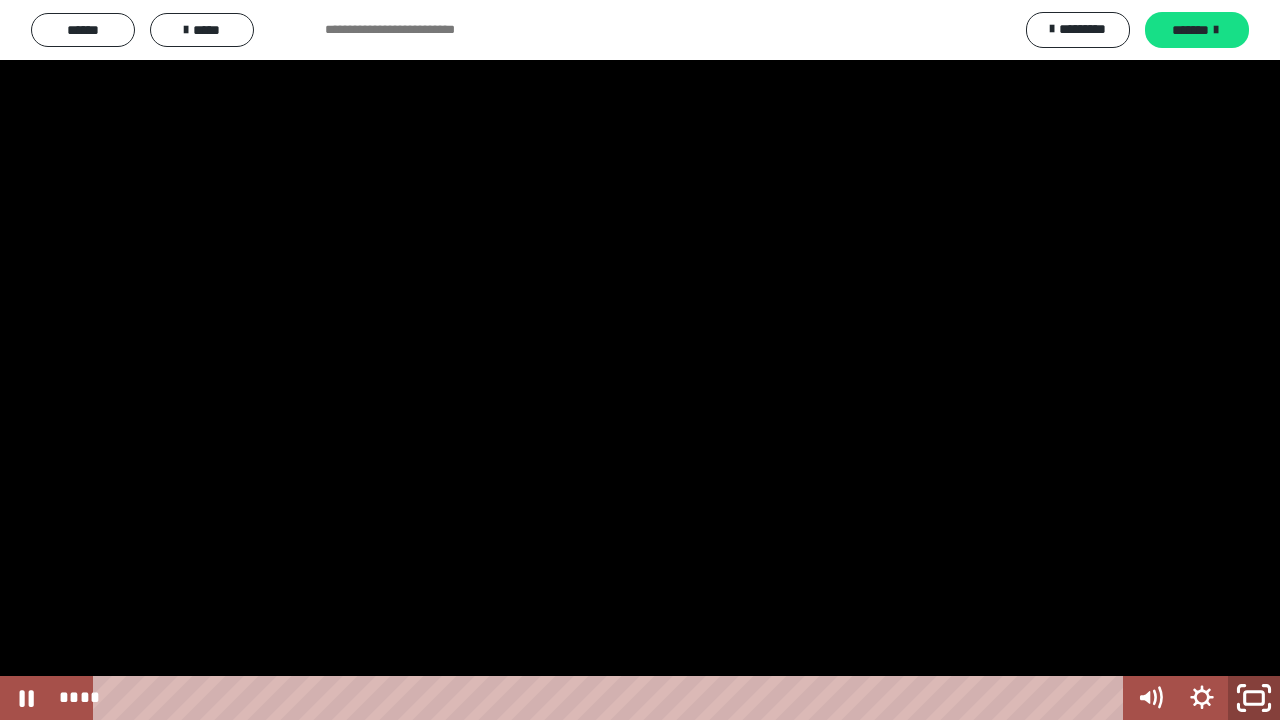 click 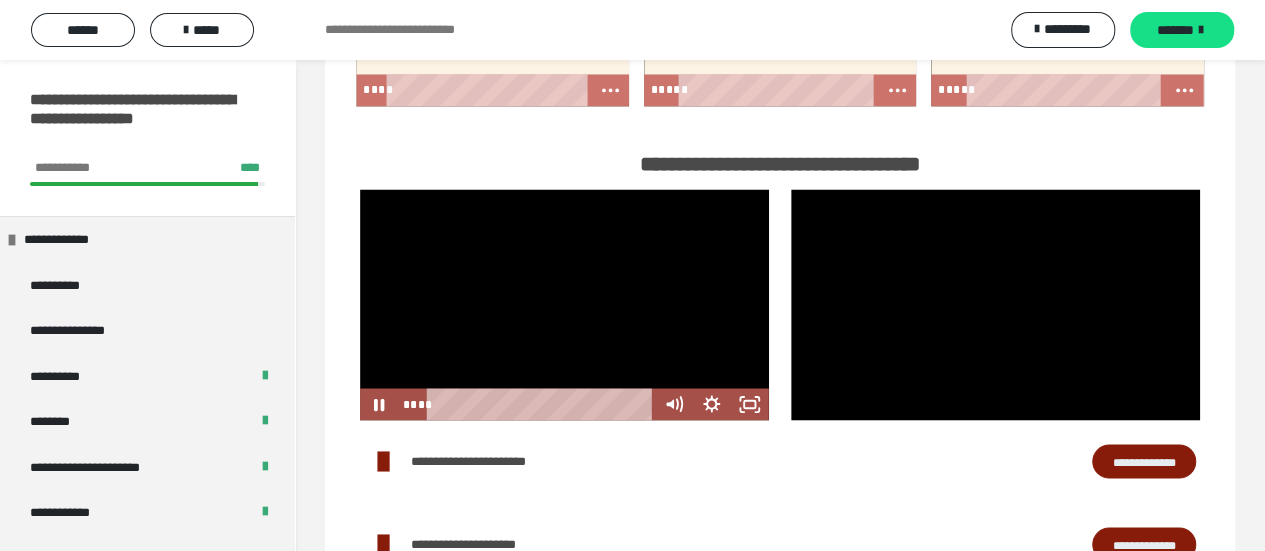 click at bounding box center [564, 304] 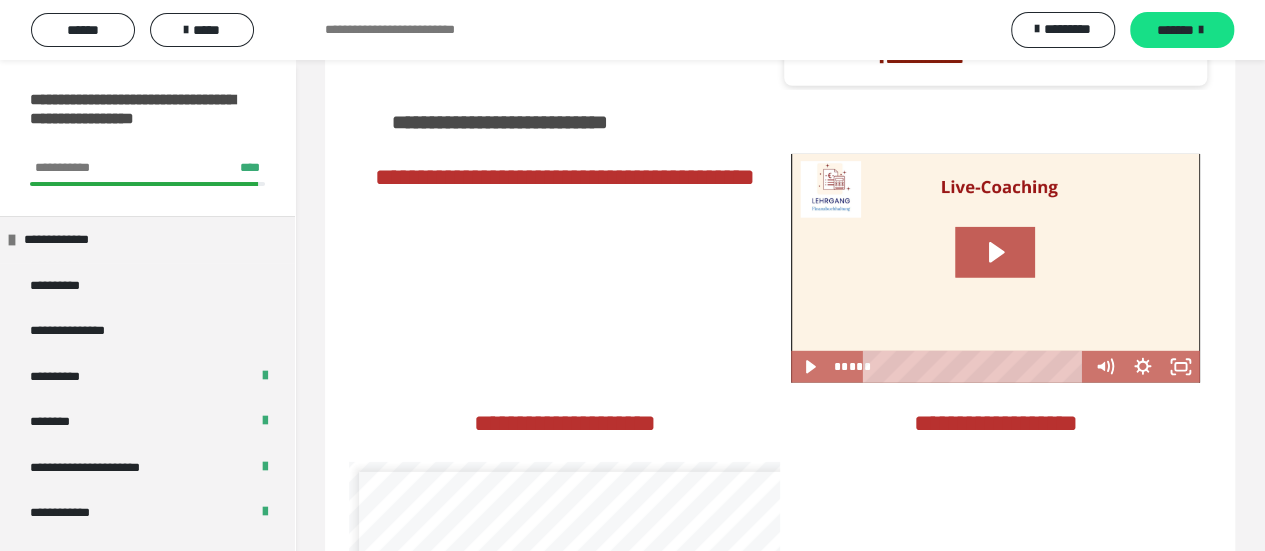 scroll, scrollTop: 2820, scrollLeft: 0, axis: vertical 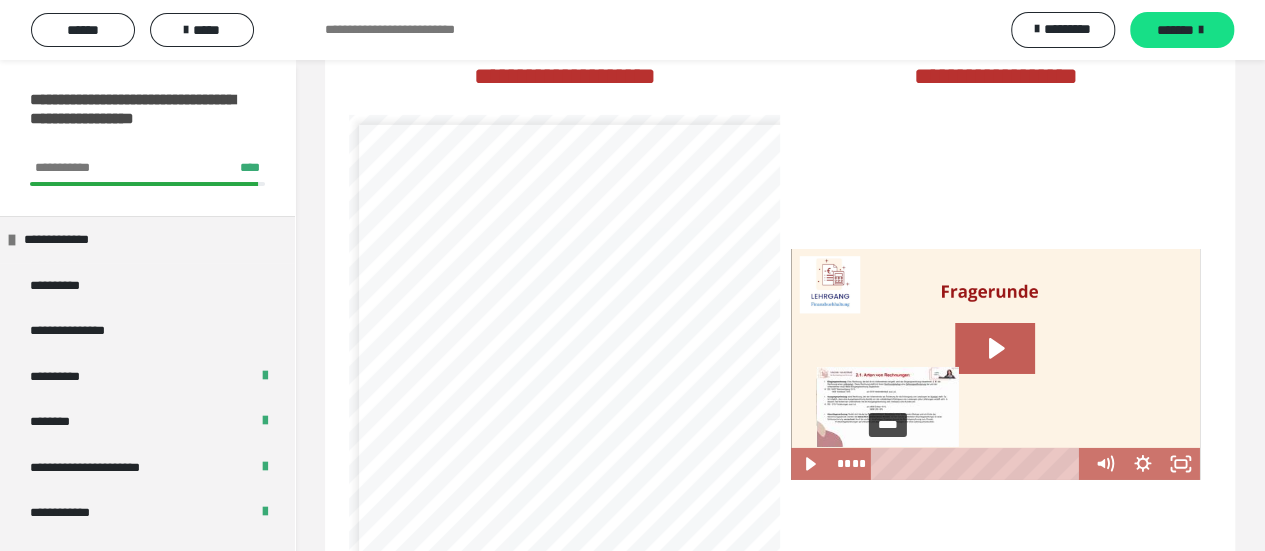 click on "****" at bounding box center [980, 464] 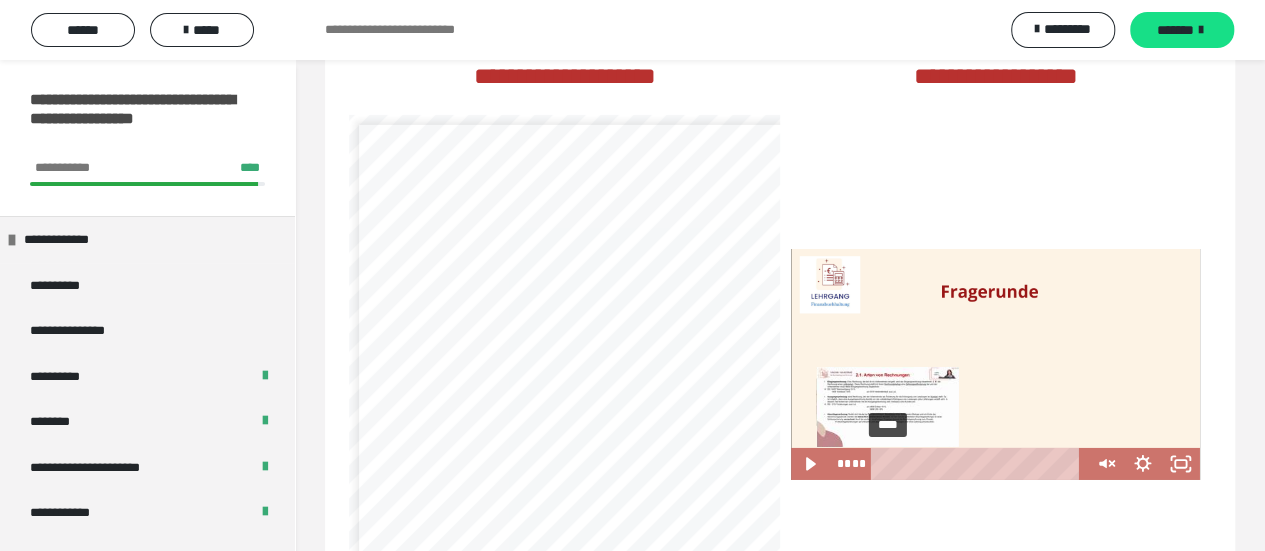 click at bounding box center (888, 463) 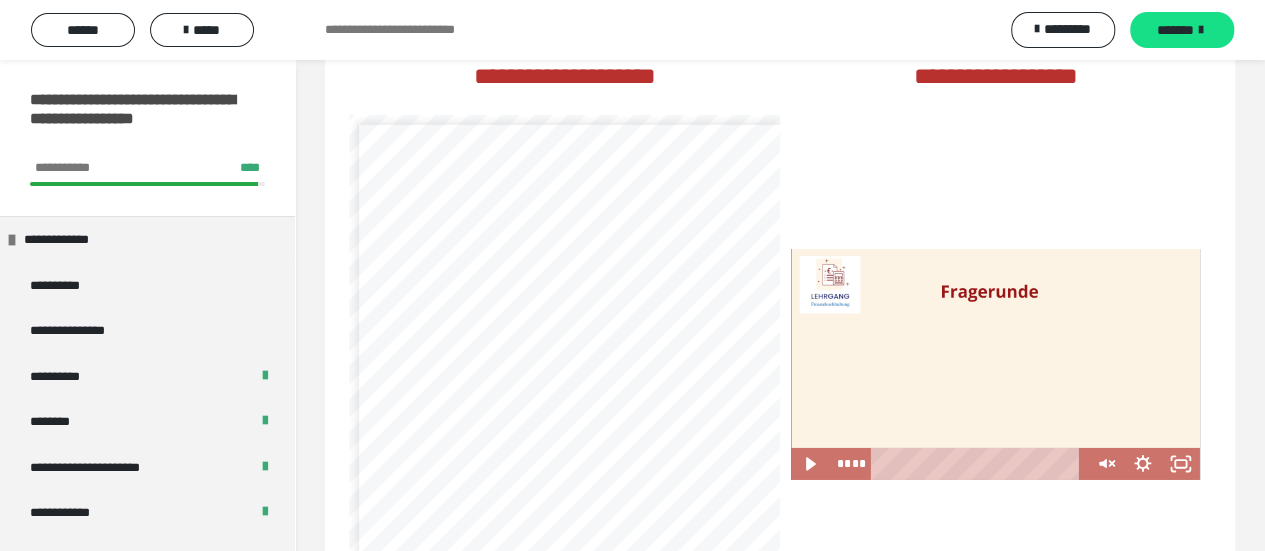 click at bounding box center (995, 364) 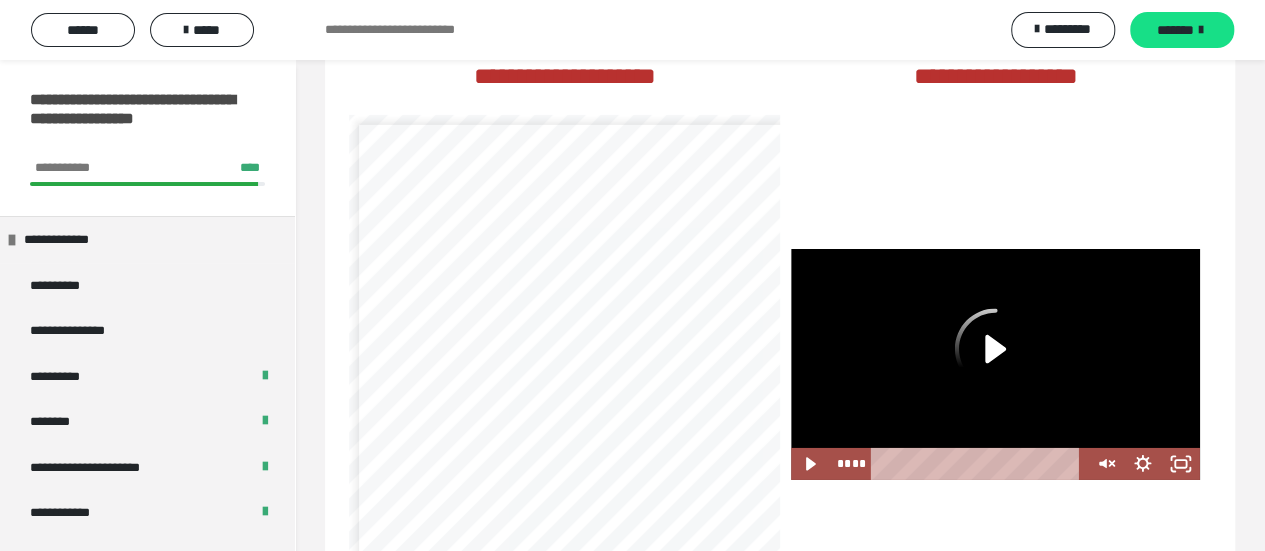 click 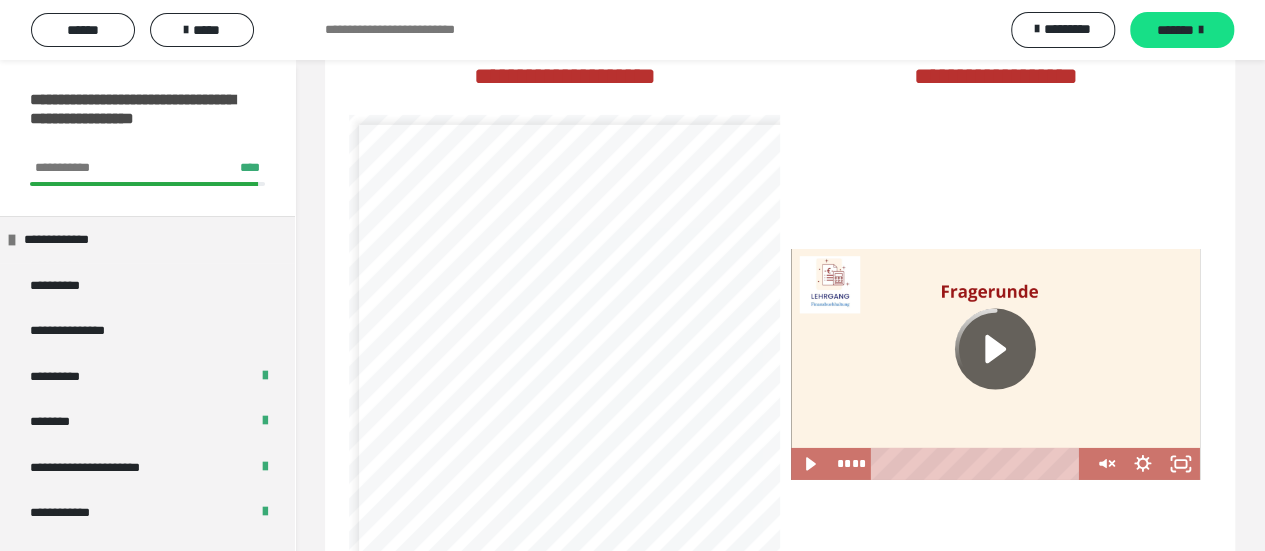 click 